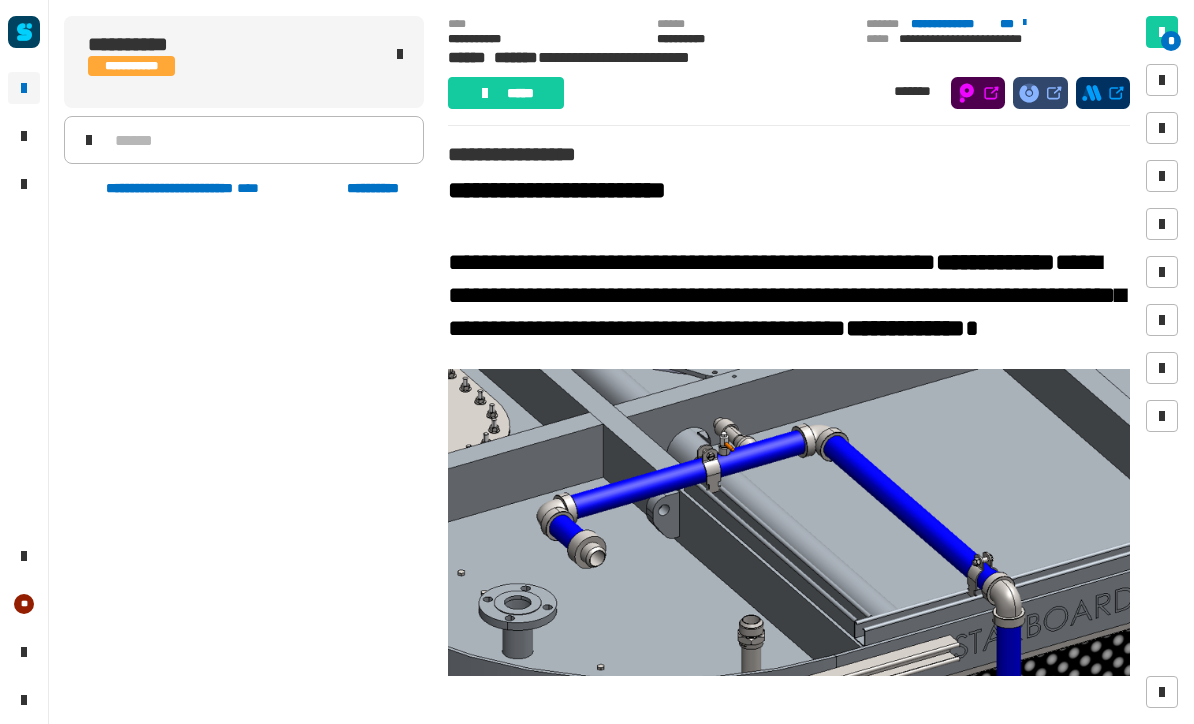 scroll, scrollTop: 0, scrollLeft: 0, axis: both 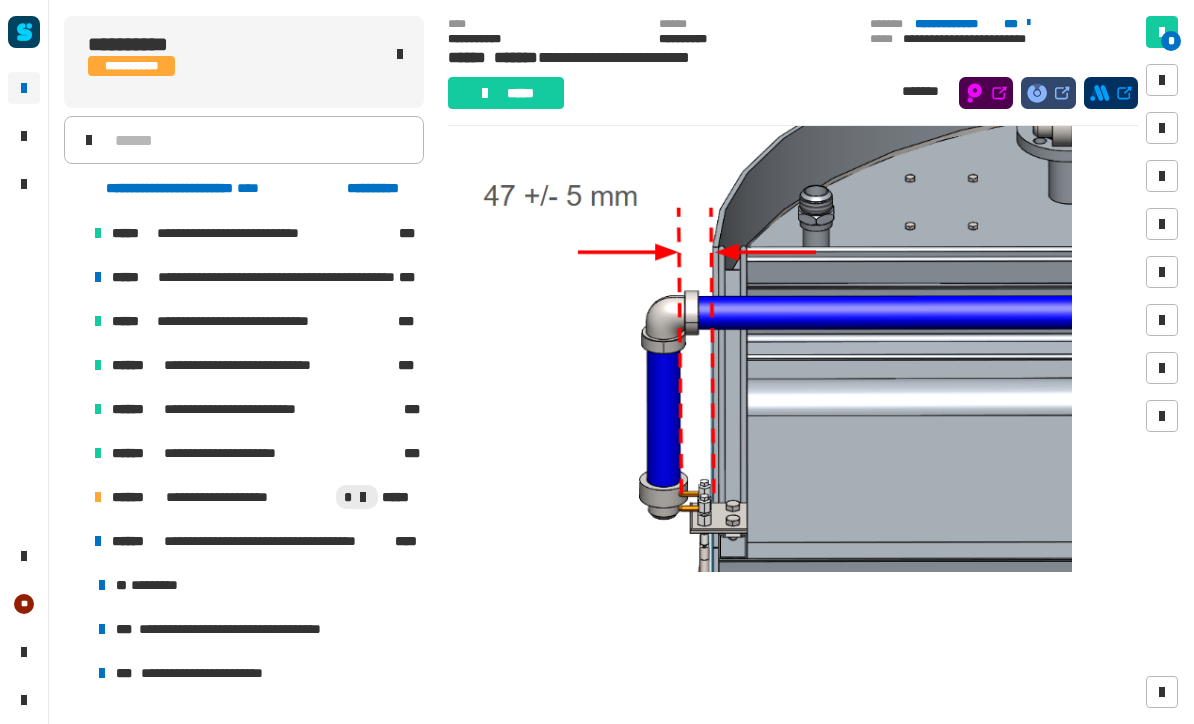 click at bounding box center (74, 541) 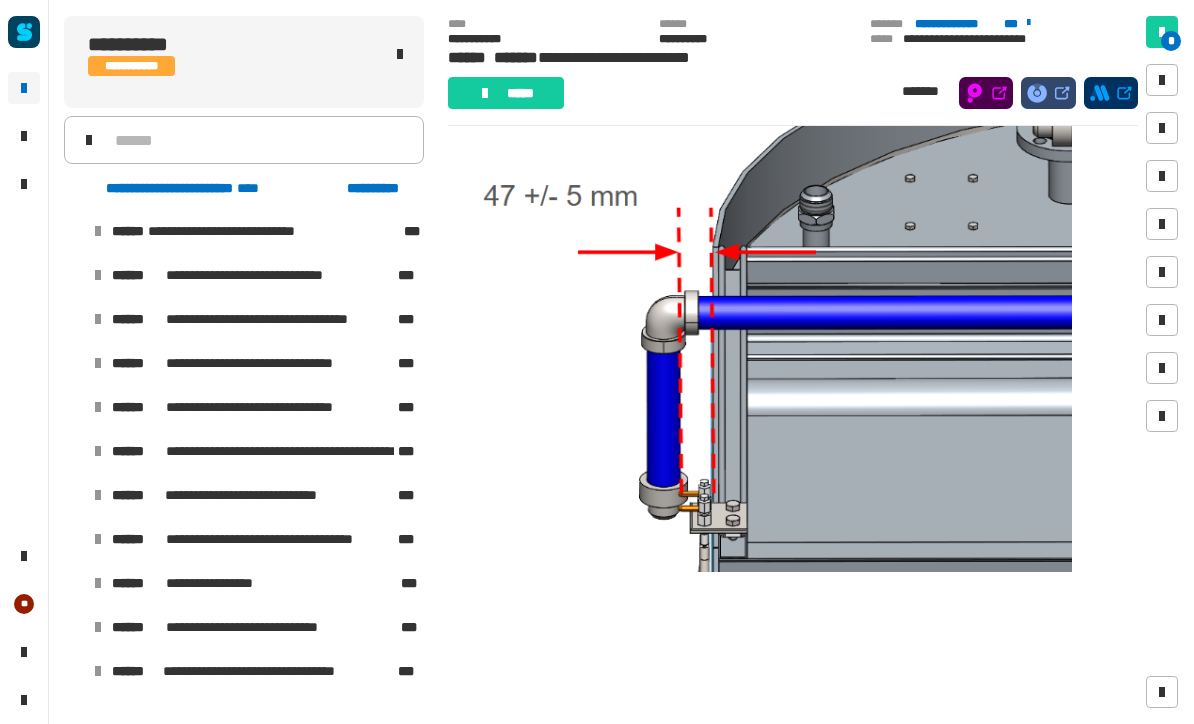 scroll, scrollTop: 2148, scrollLeft: 0, axis: vertical 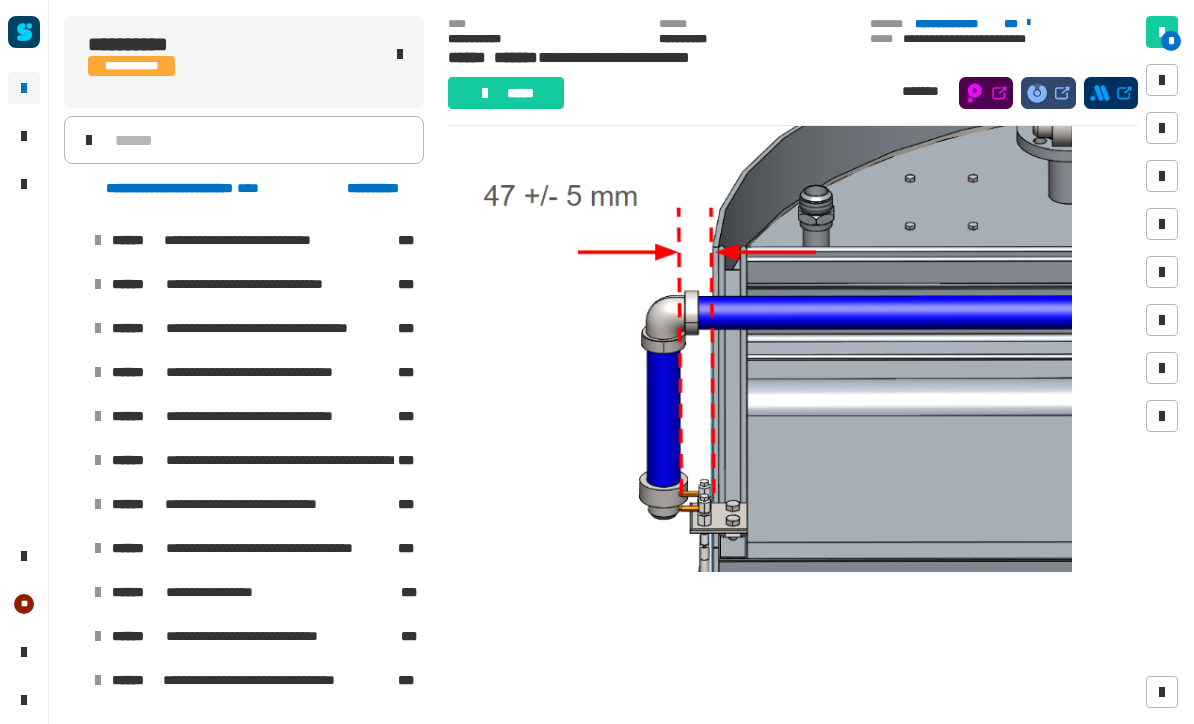 click 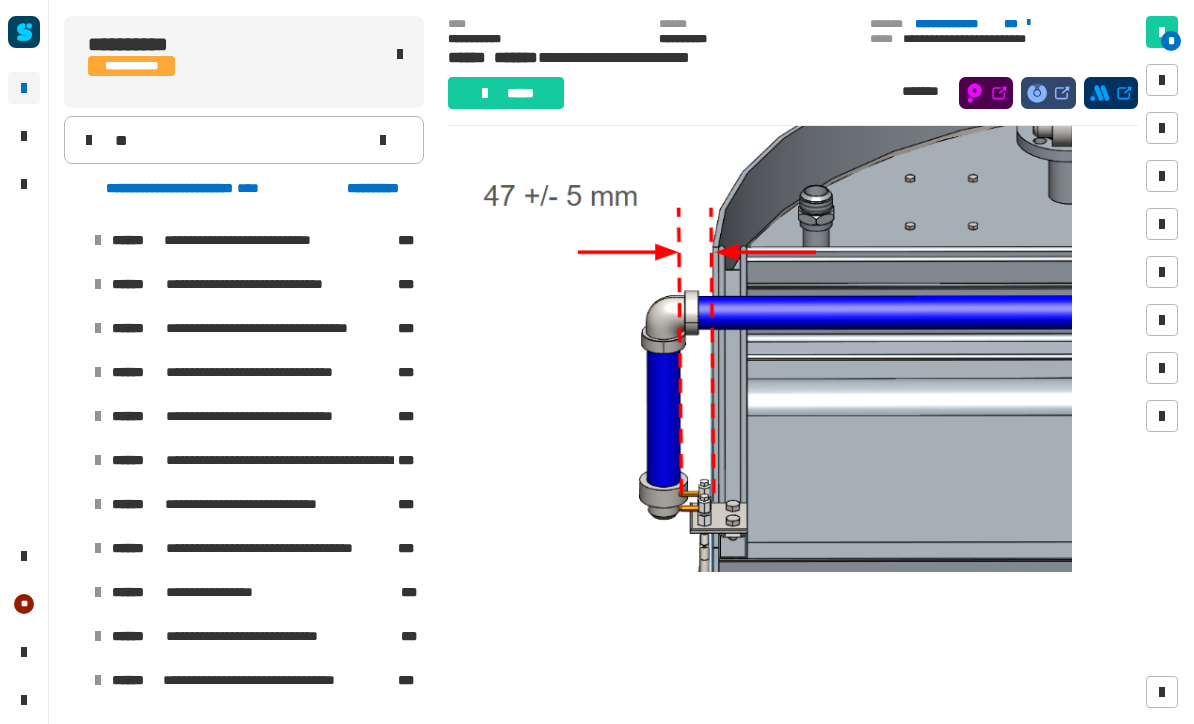 scroll, scrollTop: 1622, scrollLeft: 0, axis: vertical 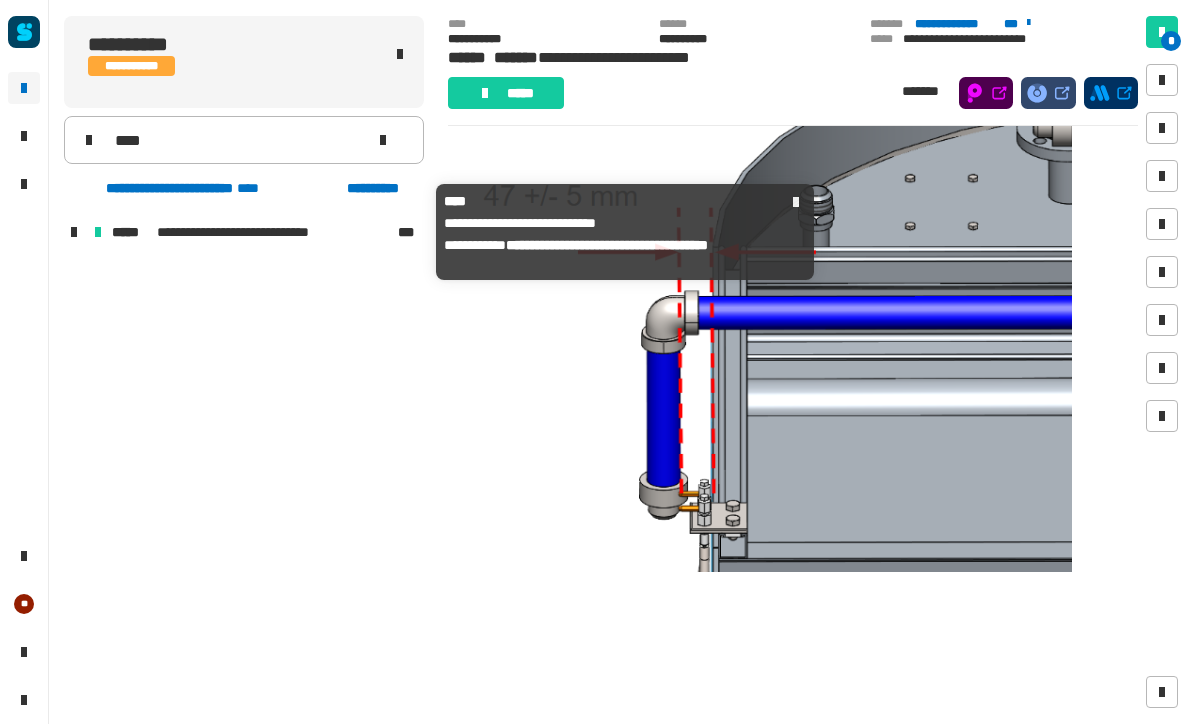 type on "****" 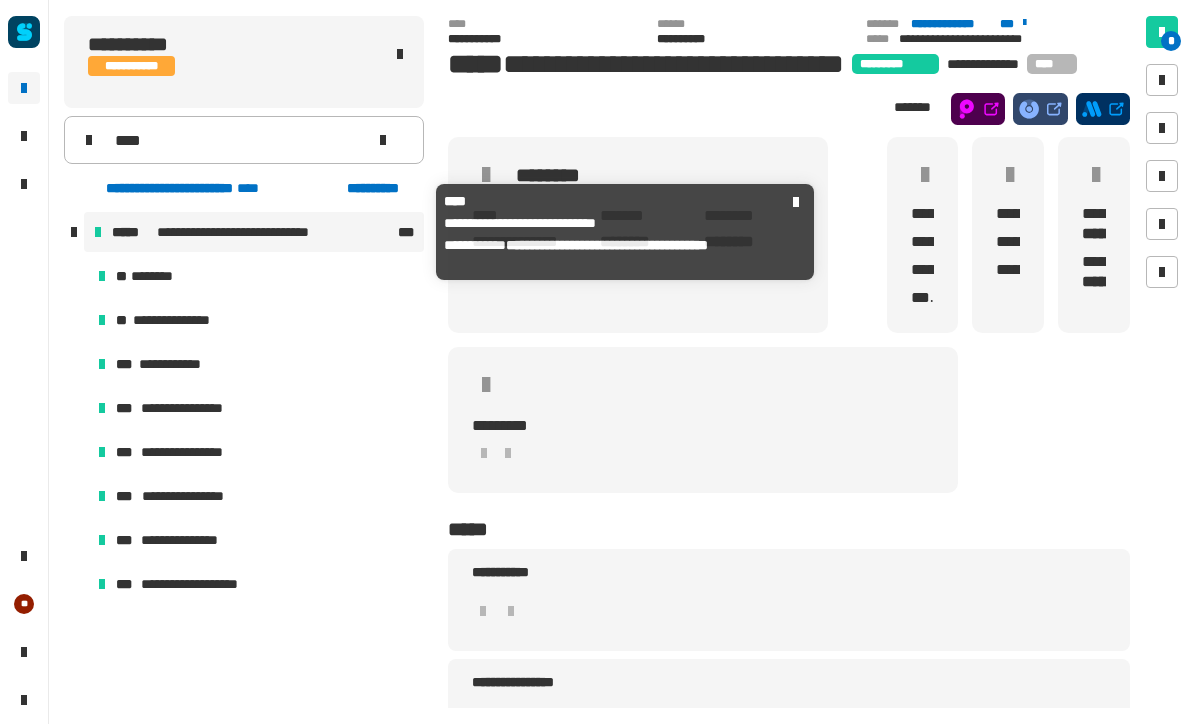 click at bounding box center [74, 232] 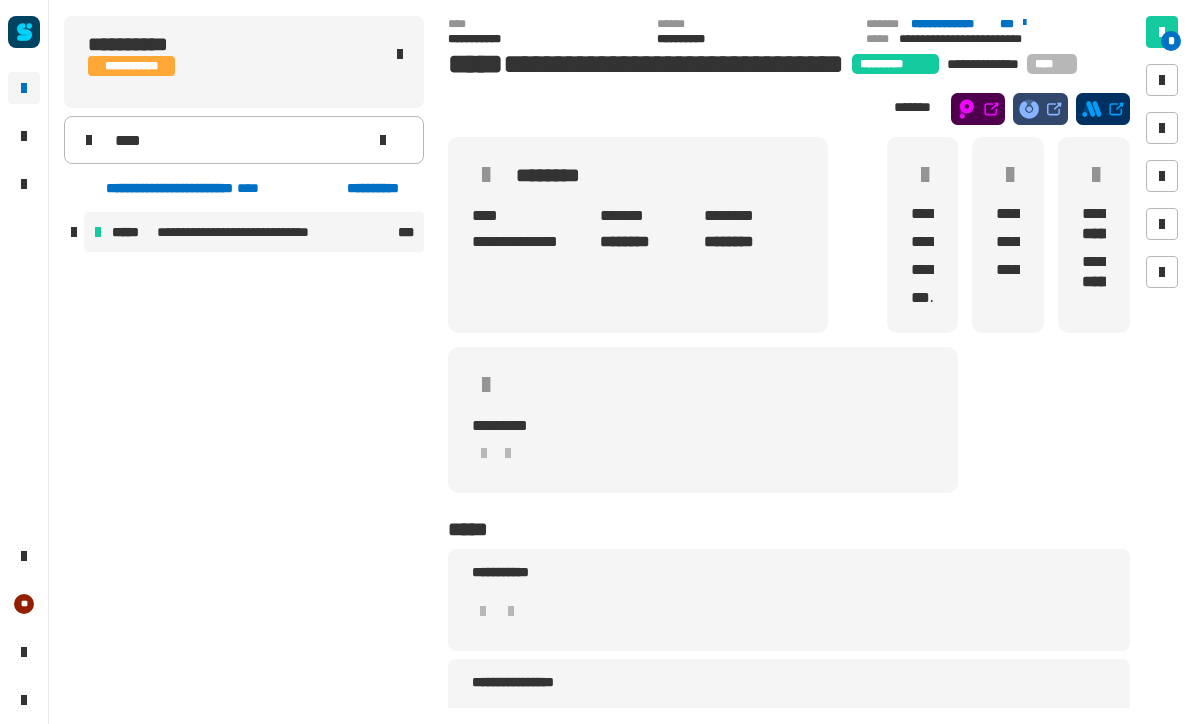 click 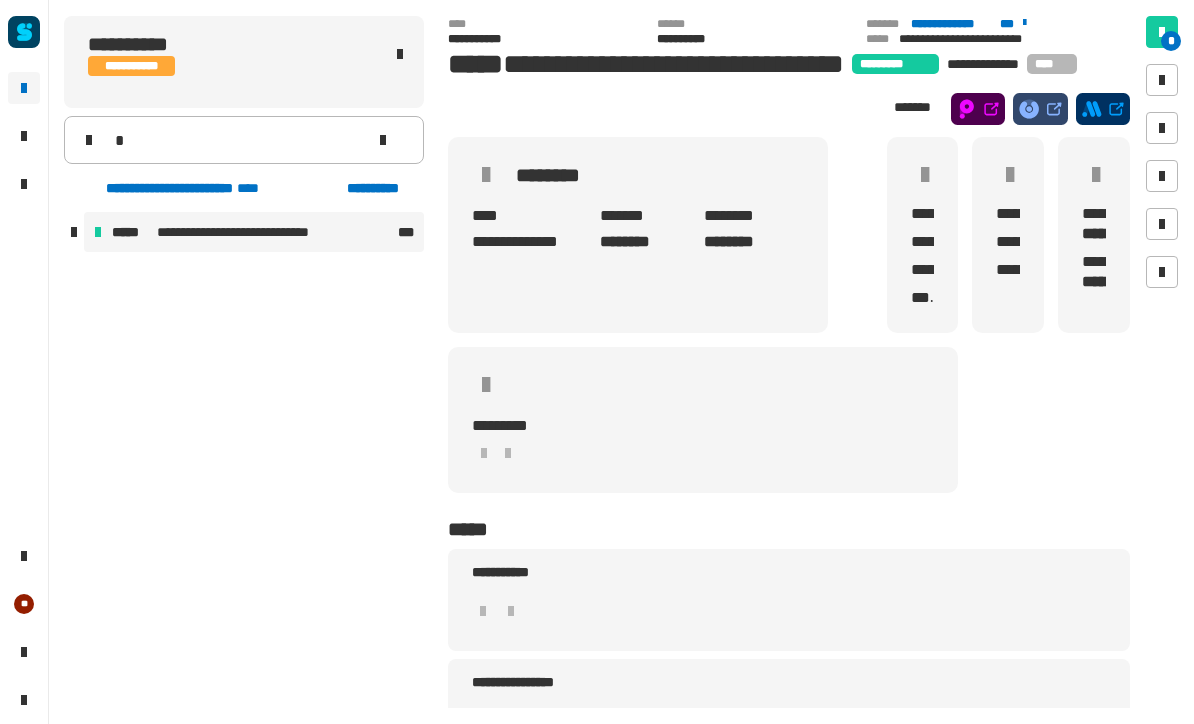 type 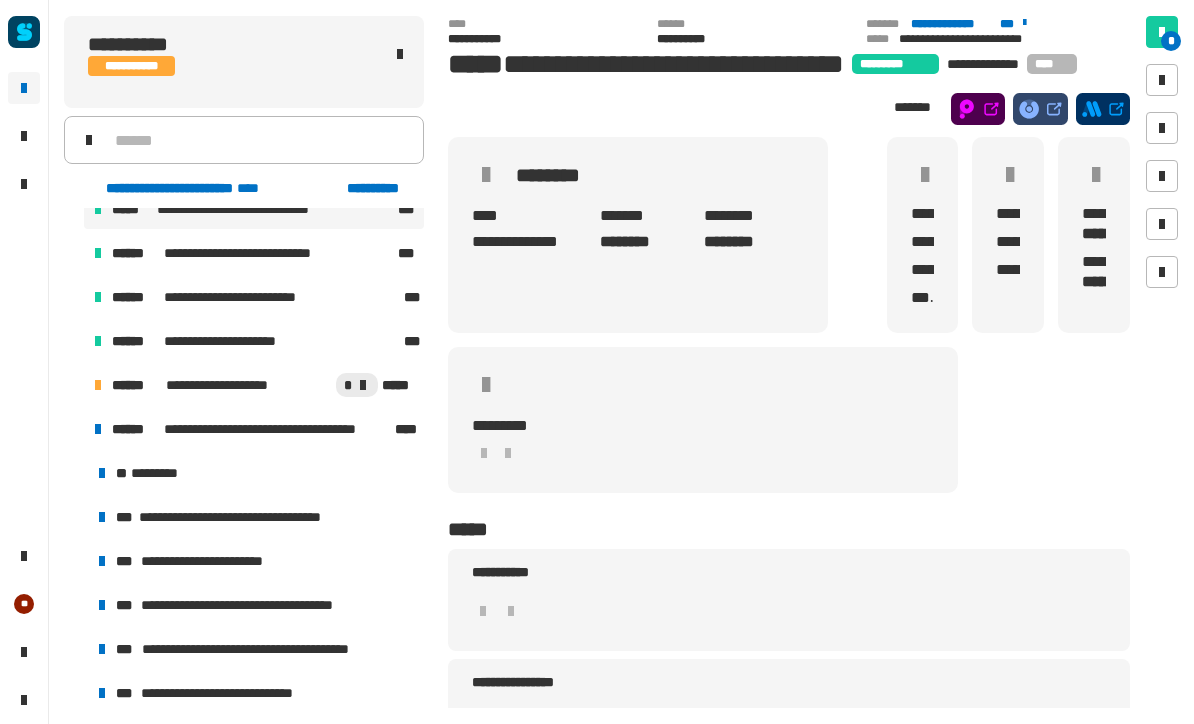 scroll, scrollTop: 1353, scrollLeft: 0, axis: vertical 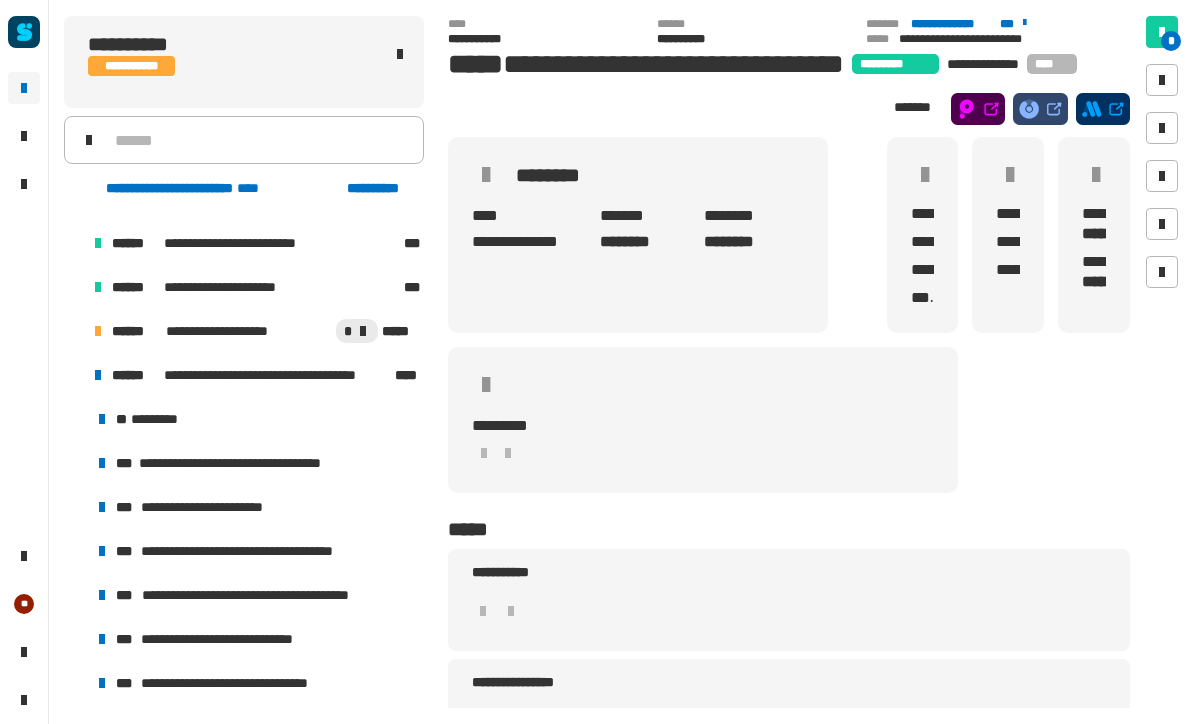 click at bounding box center (74, 375) 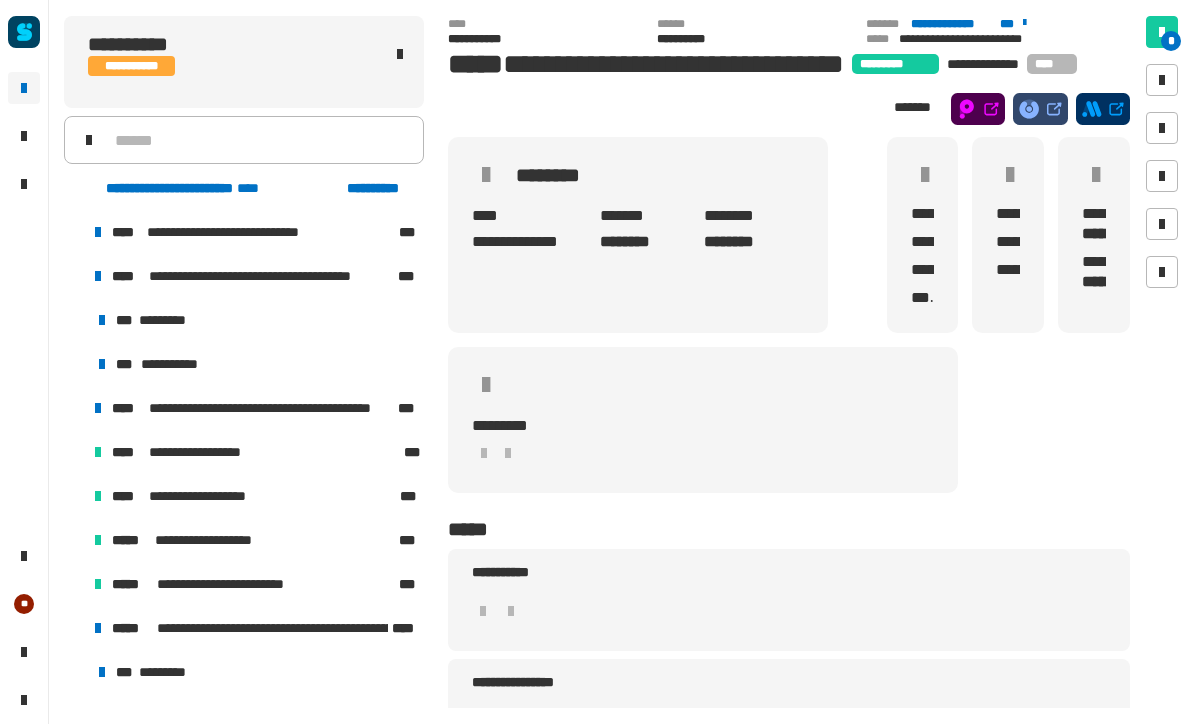 scroll, scrollTop: -1, scrollLeft: 0, axis: vertical 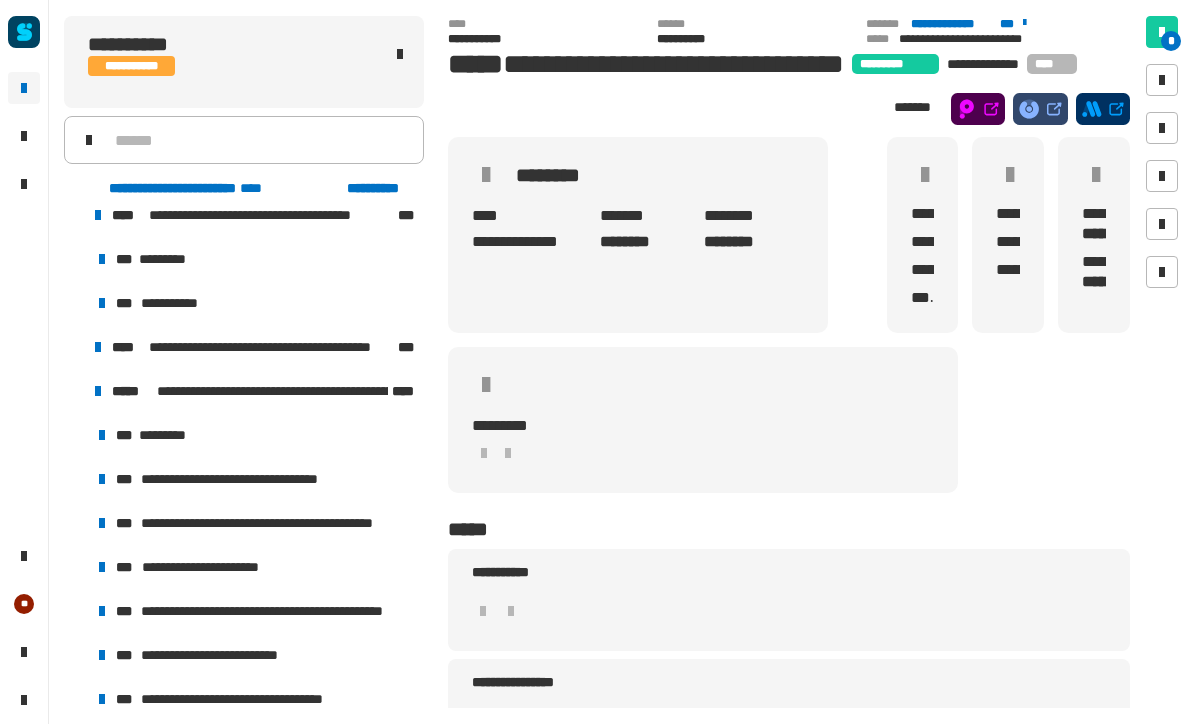 click on "**********" 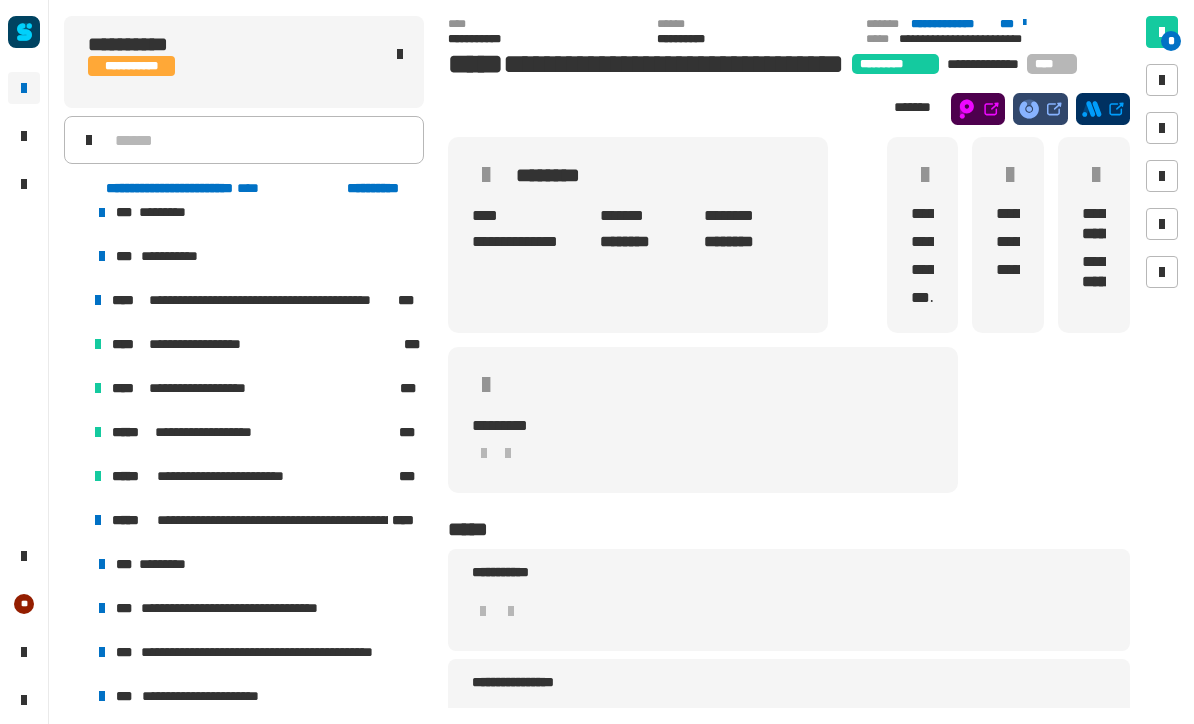 scroll, scrollTop: 162, scrollLeft: 0, axis: vertical 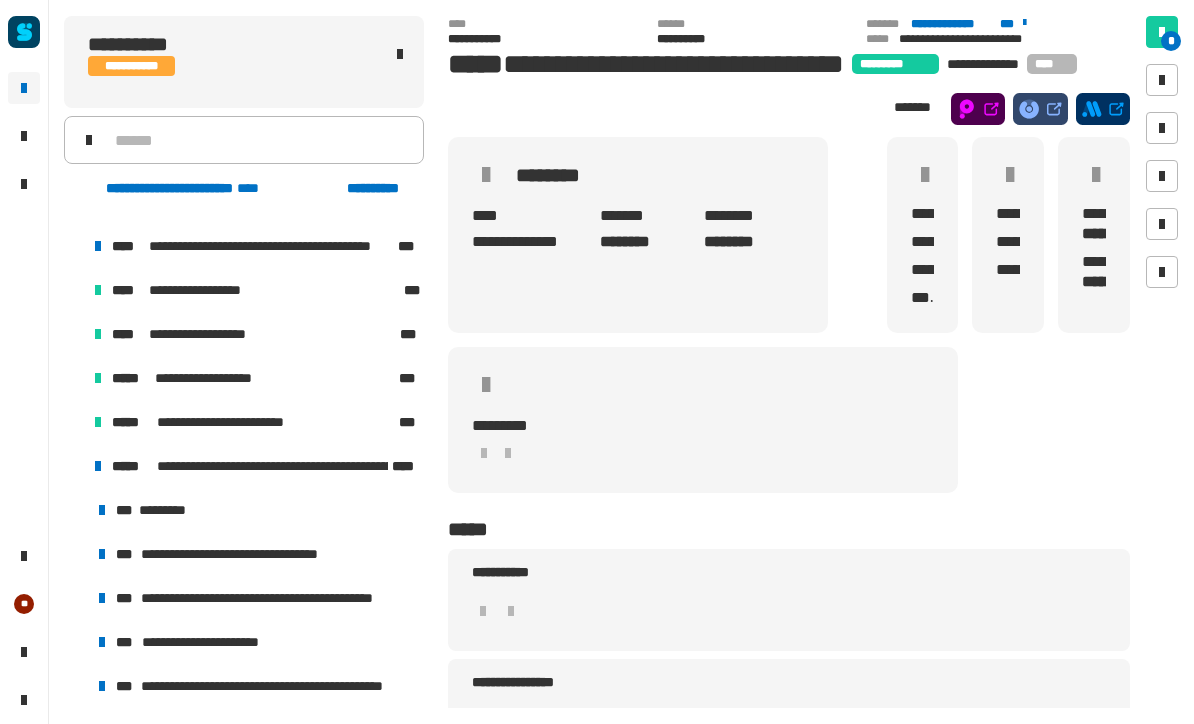 click on "**********" at bounding box center [254, 422] 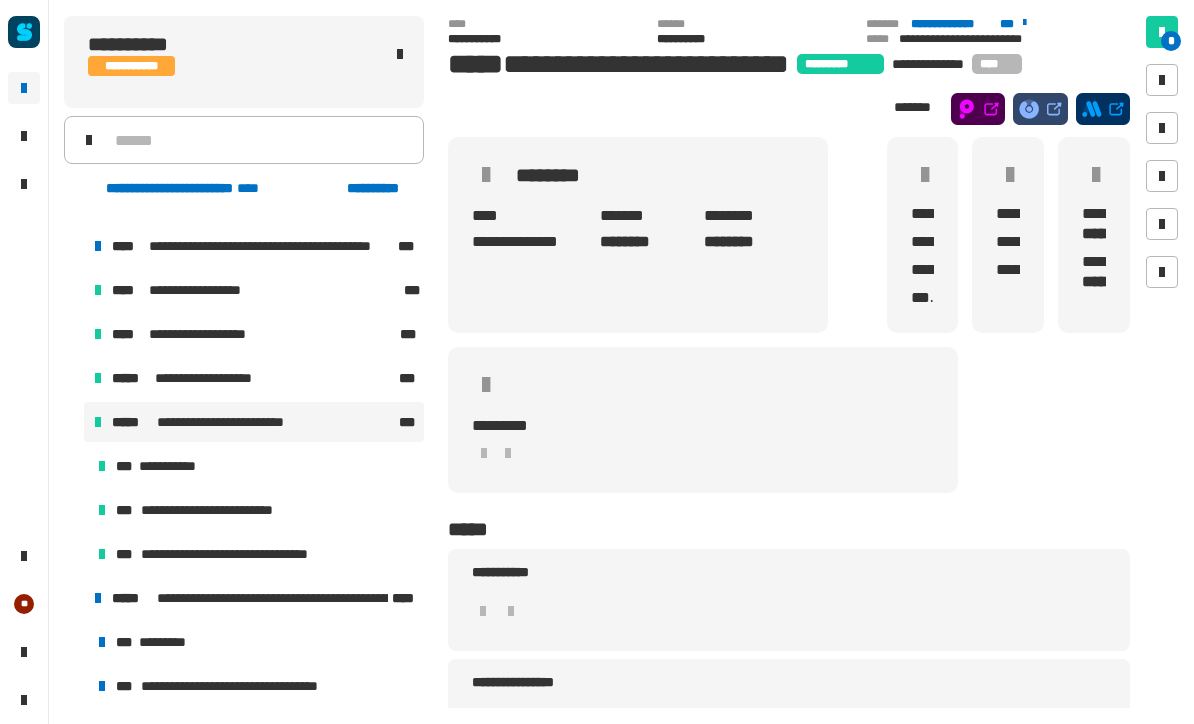 click at bounding box center [74, 422] 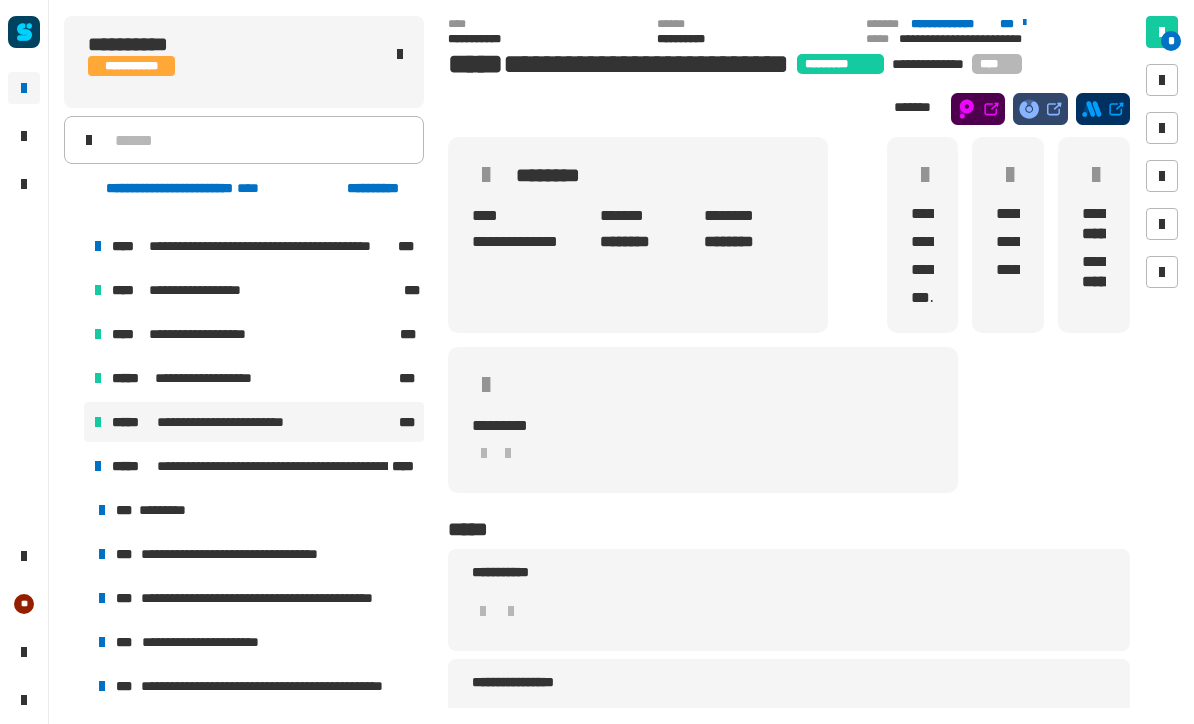 click on "**********" at bounding box center (244, 466) 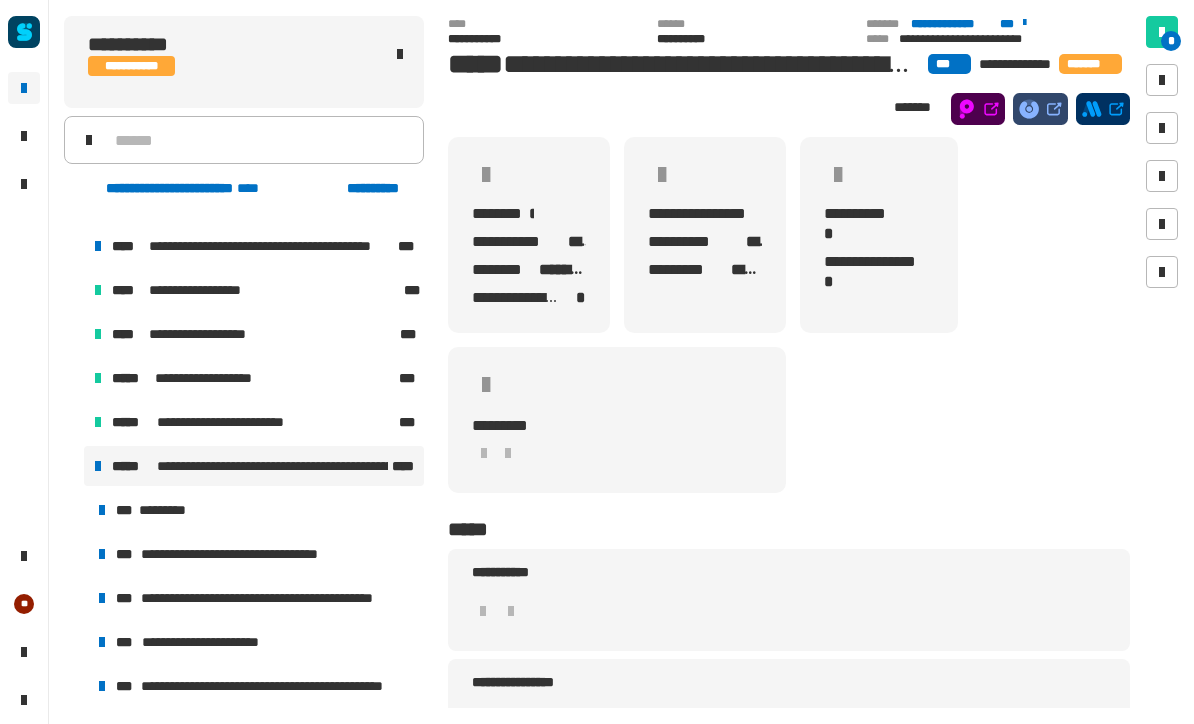 click on "[FIRST] [LAST] [EMAIL] [PHONE] [ADDRESS] [CITY] [STATE] [POSTAL_CODE] [COUNTRY] [DATE] [TIME] [AGE] [GENDER] [OCCUPATION] [NATIONALITY] [RELIGION] [MARITAL_STATUS] [CHILDREN] [EDUCATION] [EMPLOYER] [JOB_TITLE] [SALARY] [BANK_NAME] [ACCOUNT_NUMBER] [ROUTING_NUMBER] [CREDIT_CARD_NUMBER] [EXPIRY_DATE] [CVV] [PASSPORT_NUMBER] [DRIVER_LICENSE_NUMBER] [SOCIAL_SECURITY_NUMBER]" 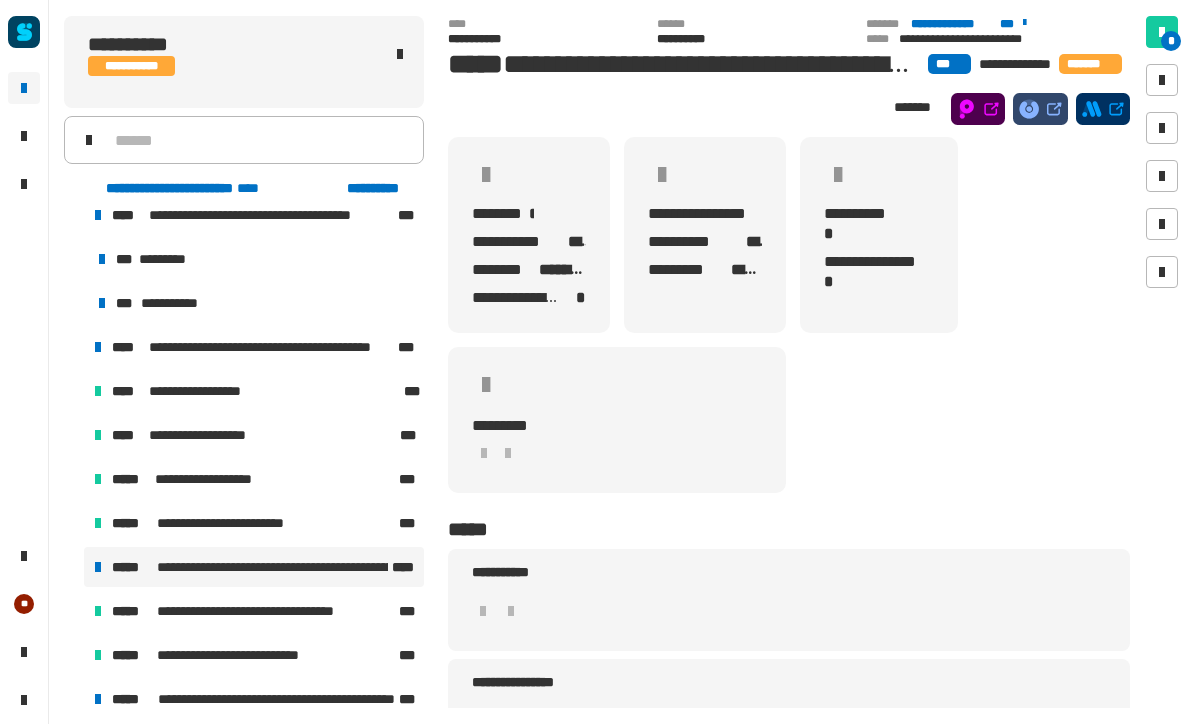scroll, scrollTop: 51, scrollLeft: 0, axis: vertical 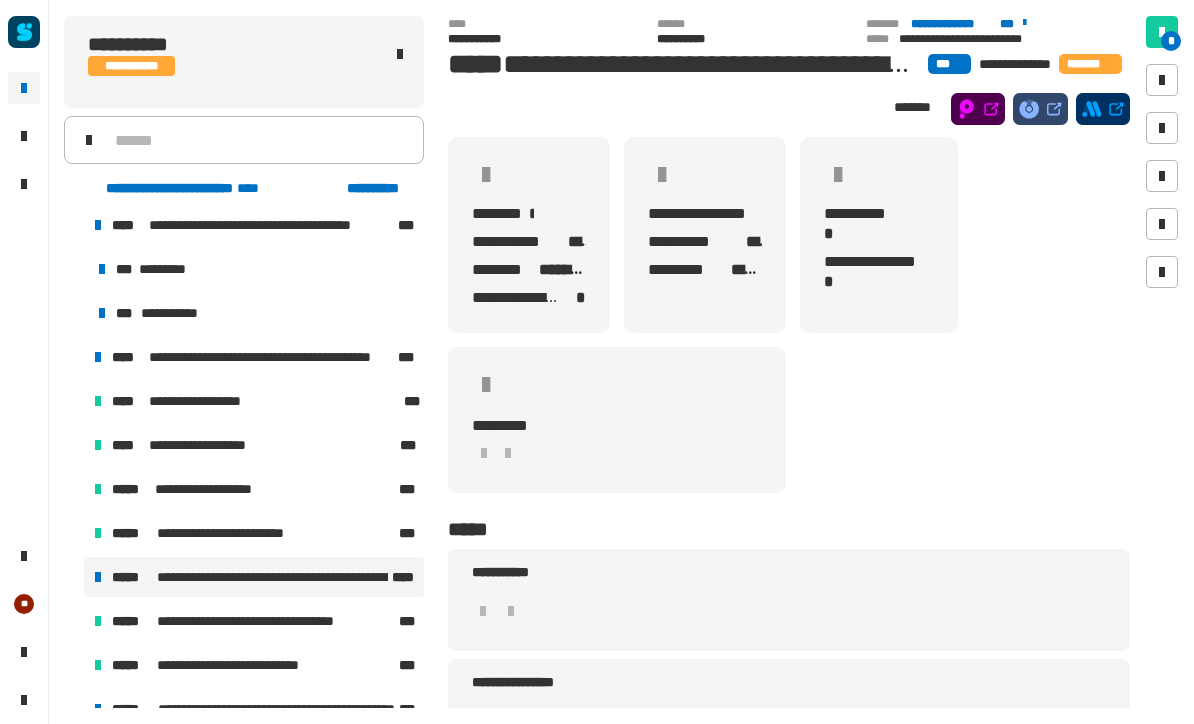 click at bounding box center [74, 357] 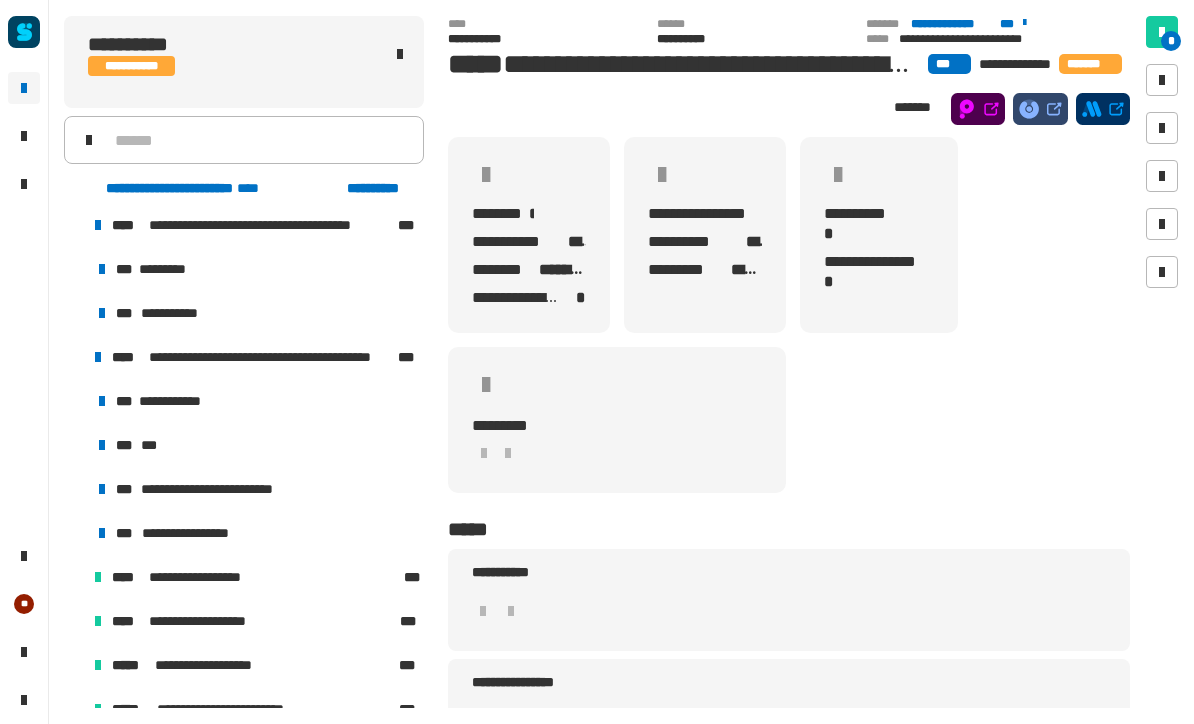 click on "[FIRST] [LAST] [EMAIL] [PHONE] [ADDRESS] [CITY] [STATE] [POSTAL_CODE] [COUNTRY] [DATE] [TIME] [AGE] [GENDER] [OCCUPATION] [NATIONALITY] [RELIGION] [MARITAL_STATUS] [CHILDREN] [EDUCATION] [EMPLOYER] [JOB_TITLE] [SALARY] [BANK_NAME] [ACCOUNT_NUMBER] [ROUTING_NUMBER] [CREDIT_CARD_NUMBER] [EXPIRY_DATE] [CVV] [PASSPORT_NUMBER] [DRIVER_LICENSE_NUMBER] [SOCIAL_SECURITY_NUMBER]" 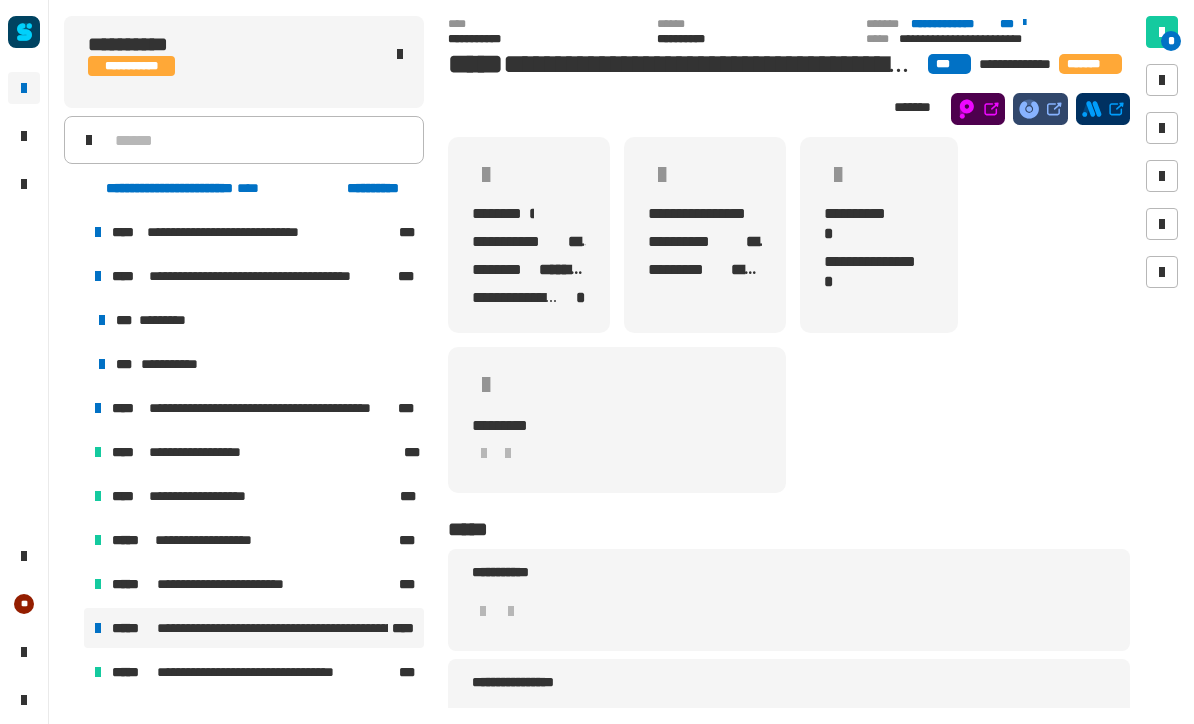 scroll, scrollTop: 0, scrollLeft: 0, axis: both 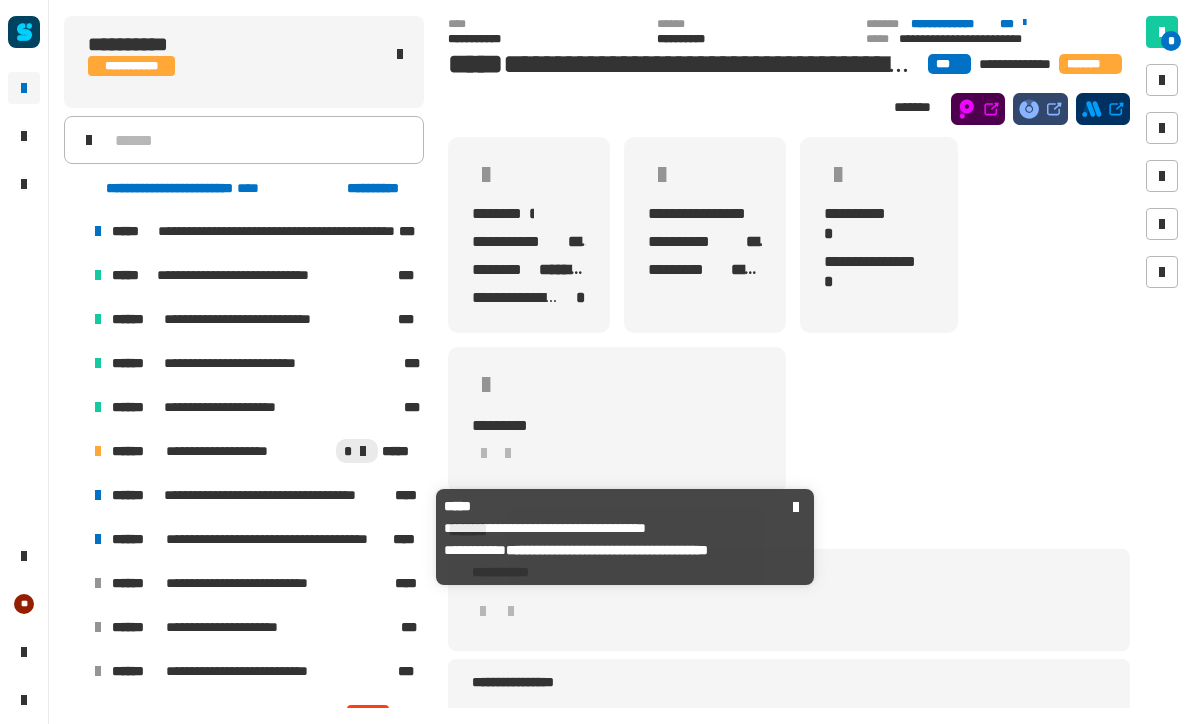 click at bounding box center (98, 539) 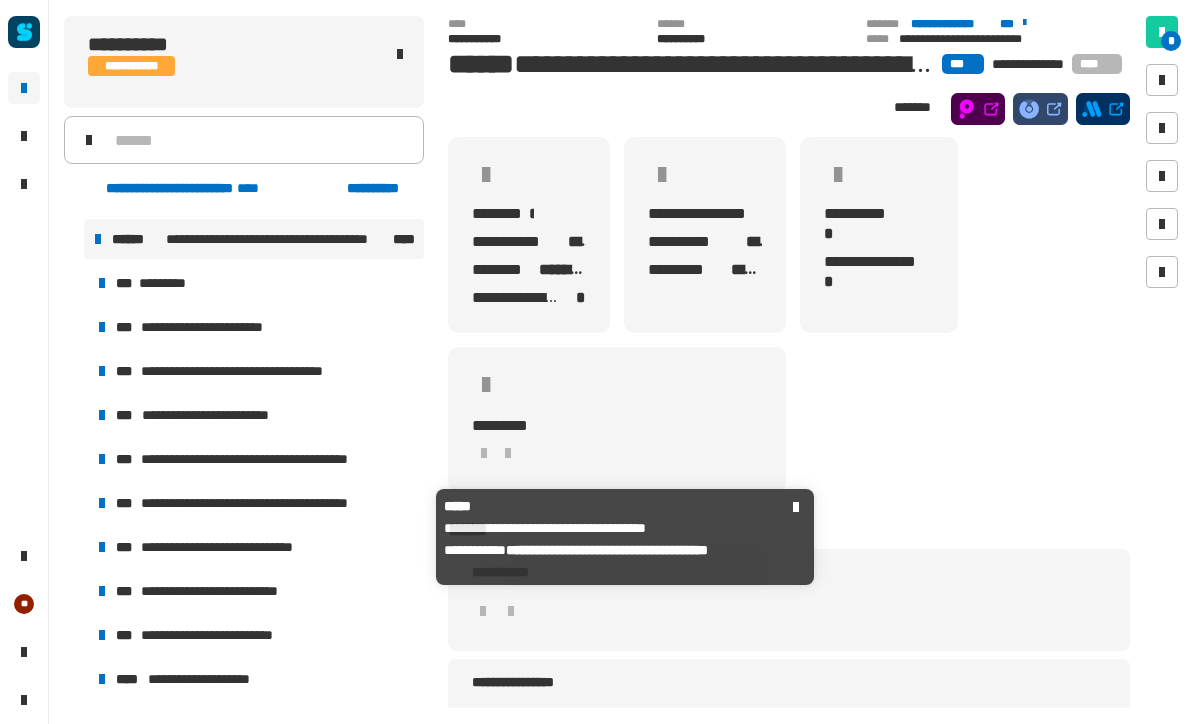 scroll, scrollTop: 742, scrollLeft: 0, axis: vertical 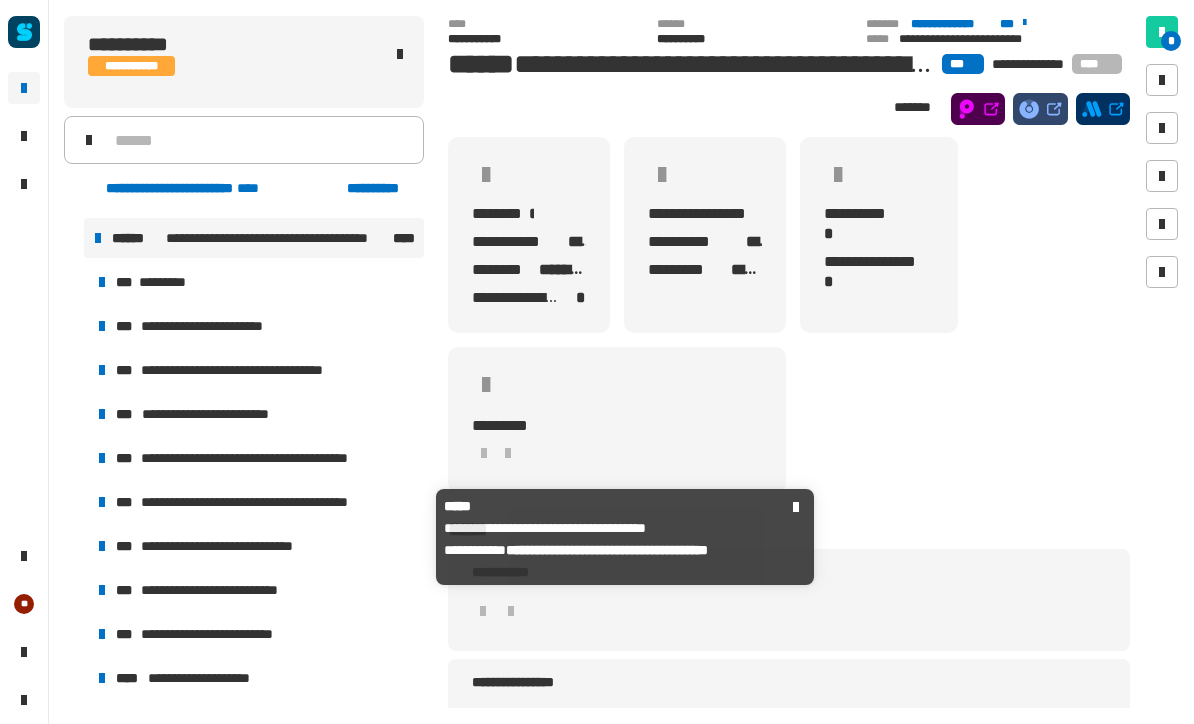 click on "***" at bounding box center (126, 458) 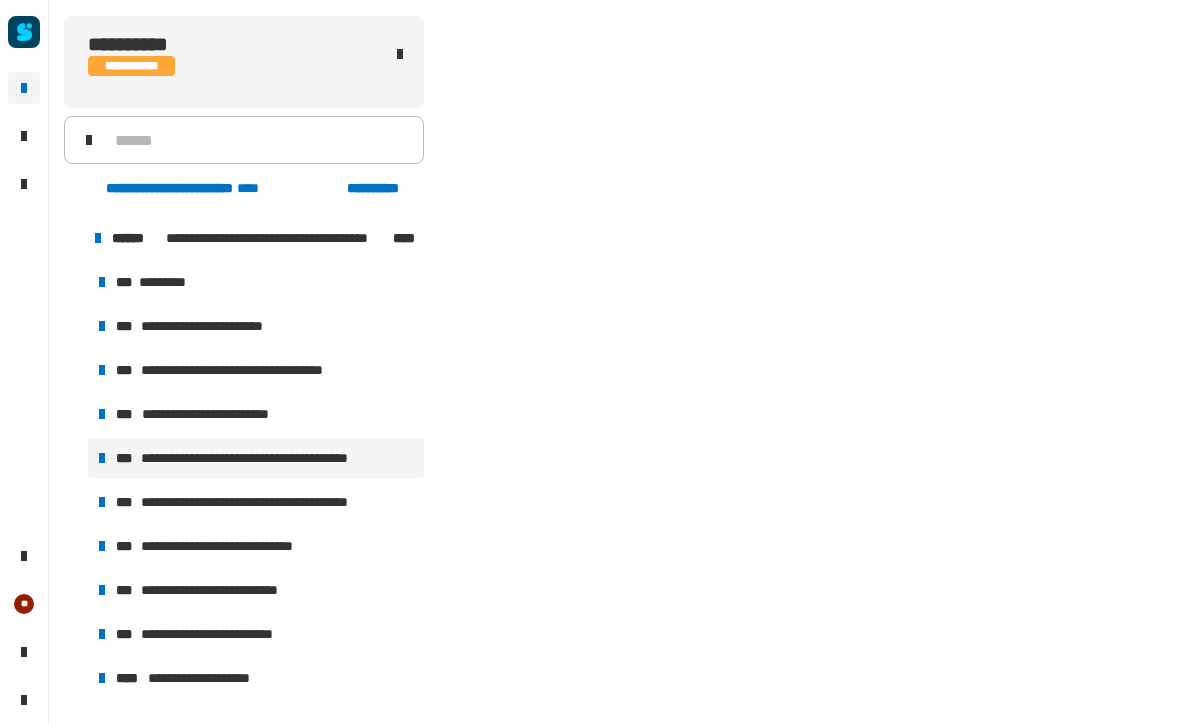scroll, scrollTop: 874, scrollLeft: 0, axis: vertical 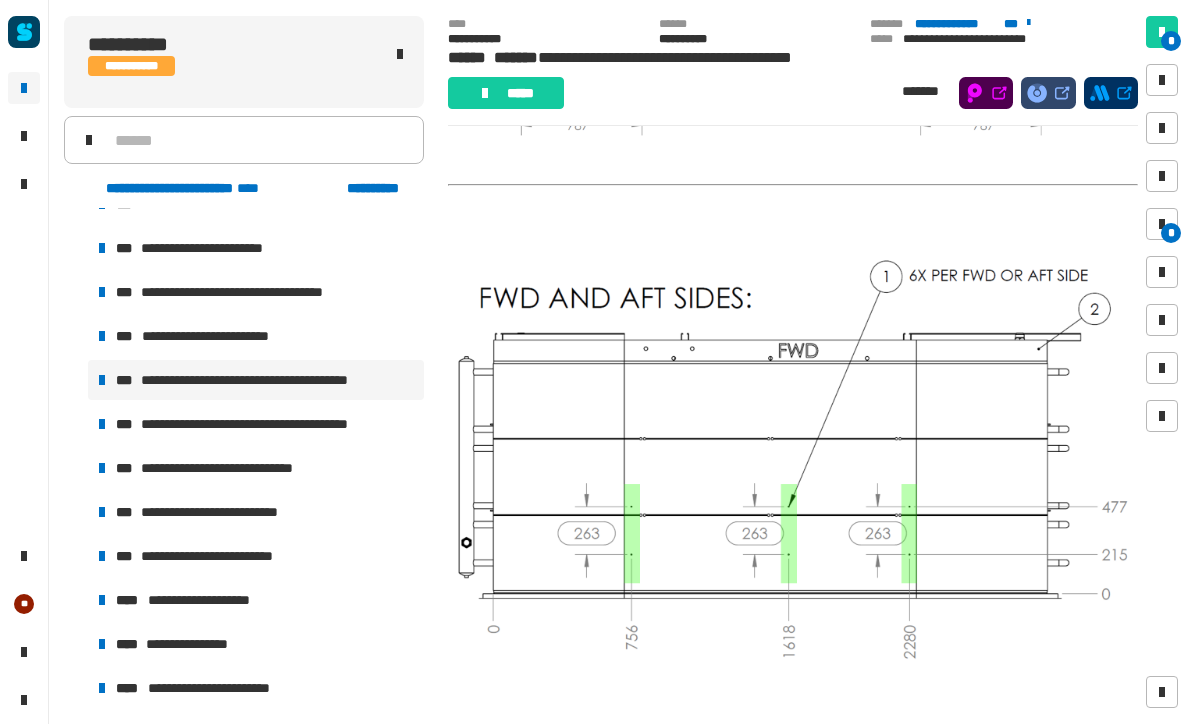 click on "**********" at bounding box center [256, 424] 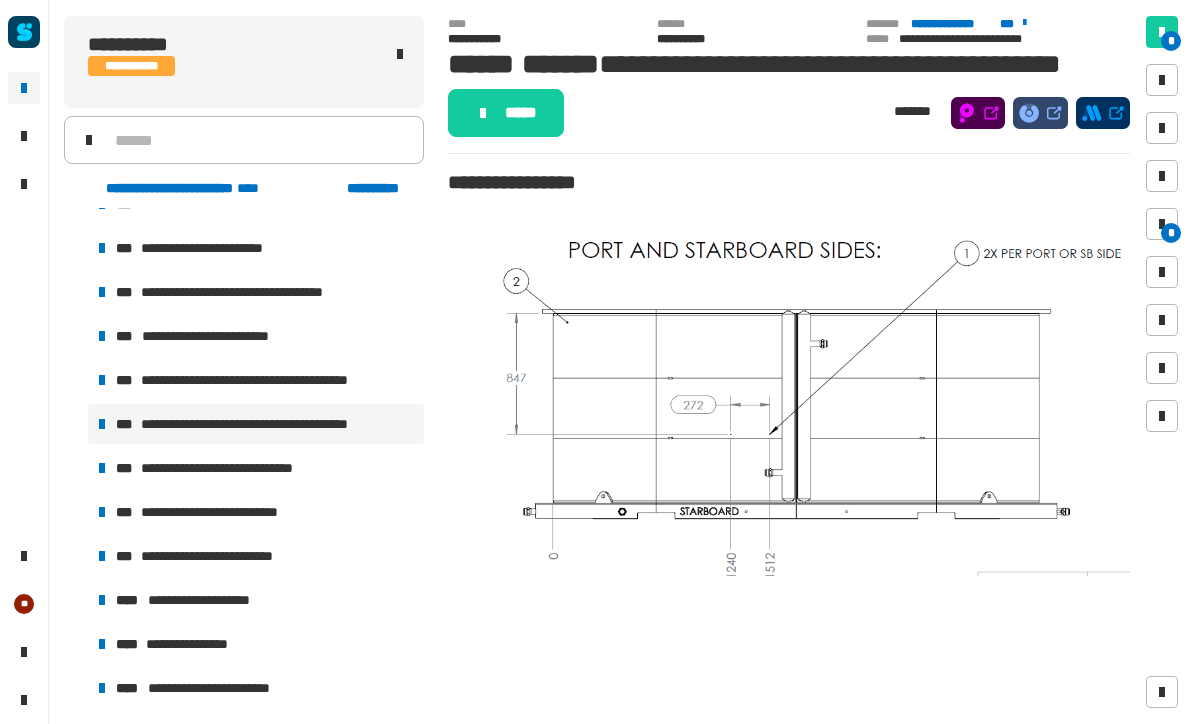 click on "**********" at bounding box center (256, 380) 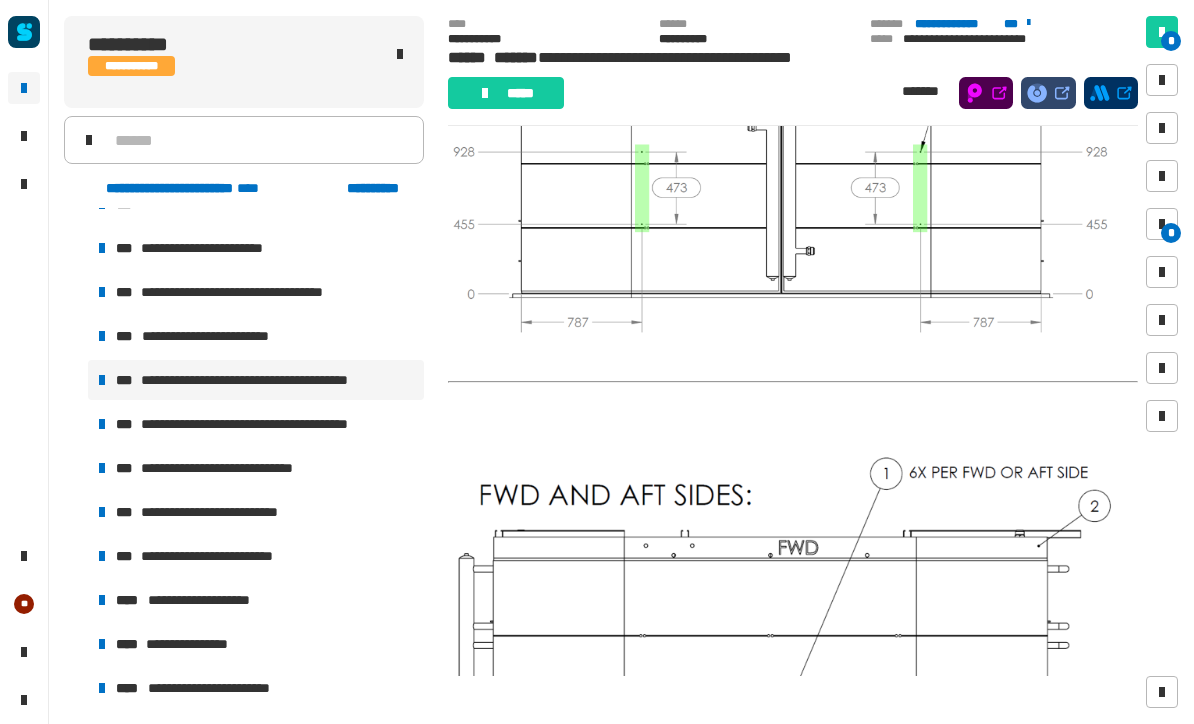 scroll, scrollTop: 479, scrollLeft: 0, axis: vertical 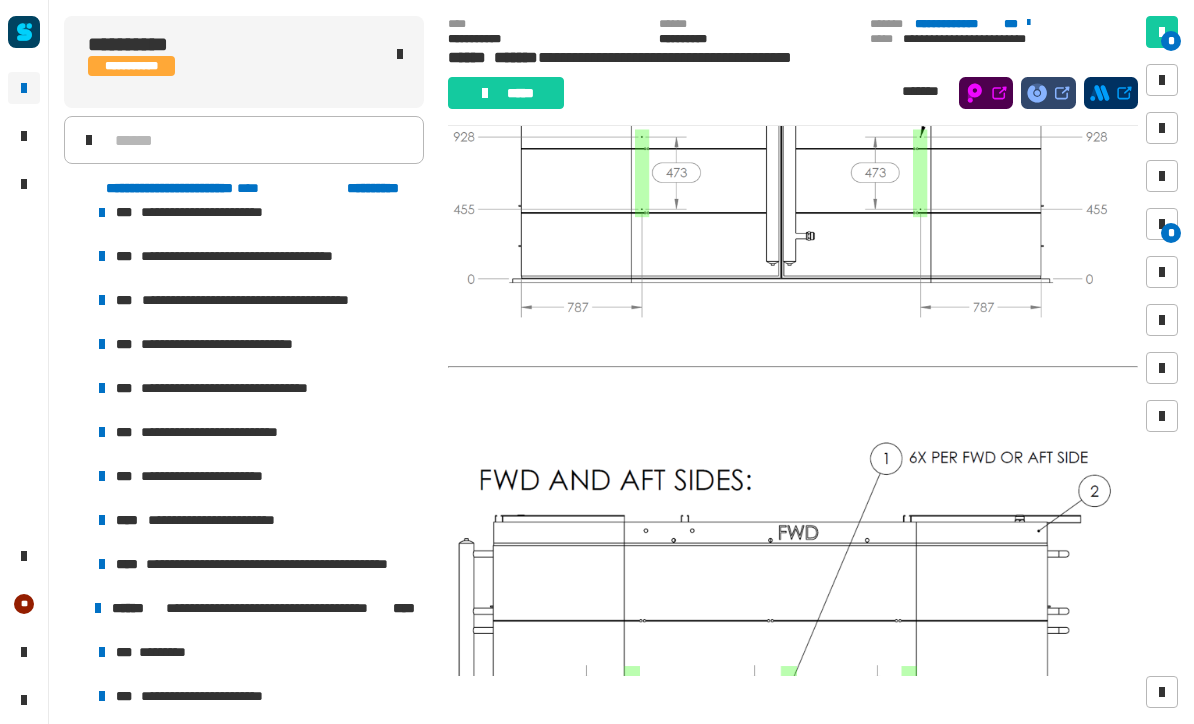 click on "**********" at bounding box center (221, 520) 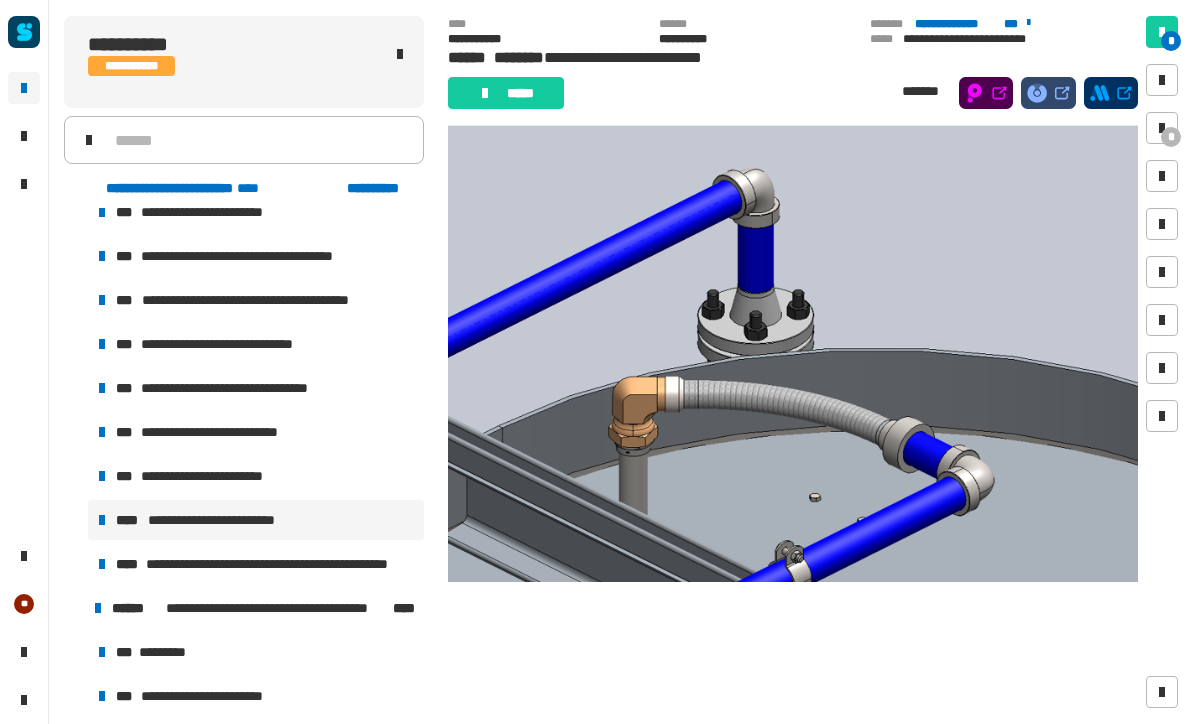 scroll, scrollTop: 1857, scrollLeft: 0, axis: vertical 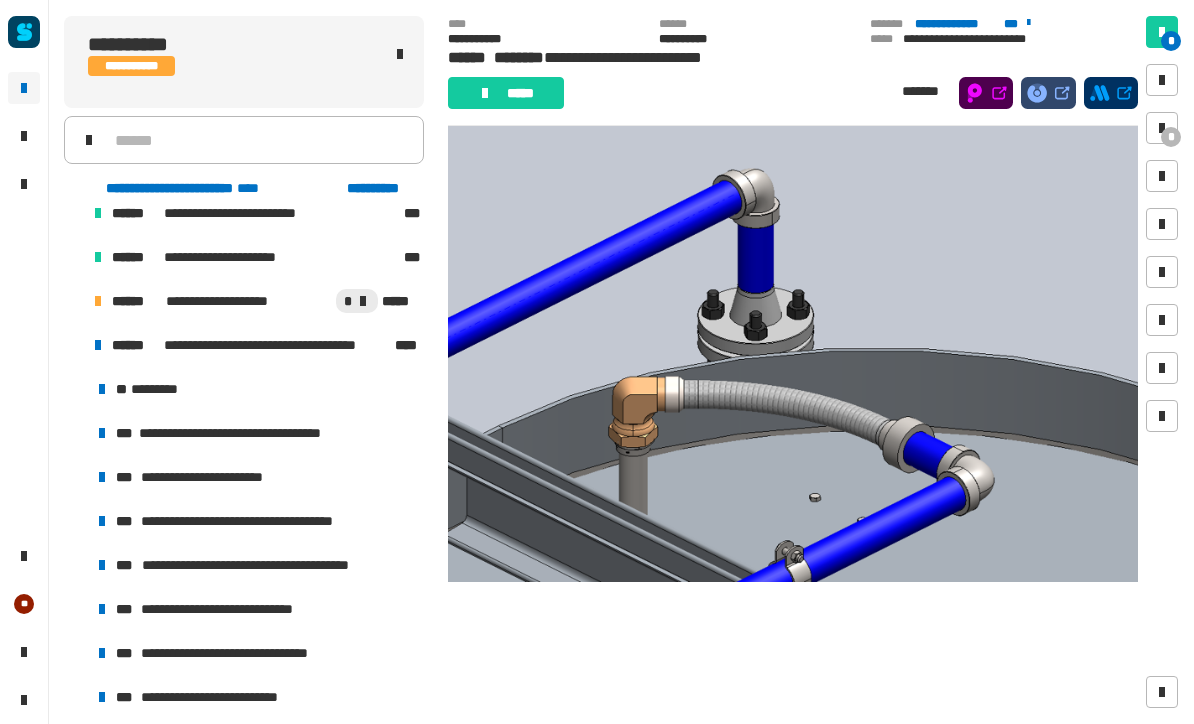 click on "**********" at bounding box center [258, 521] 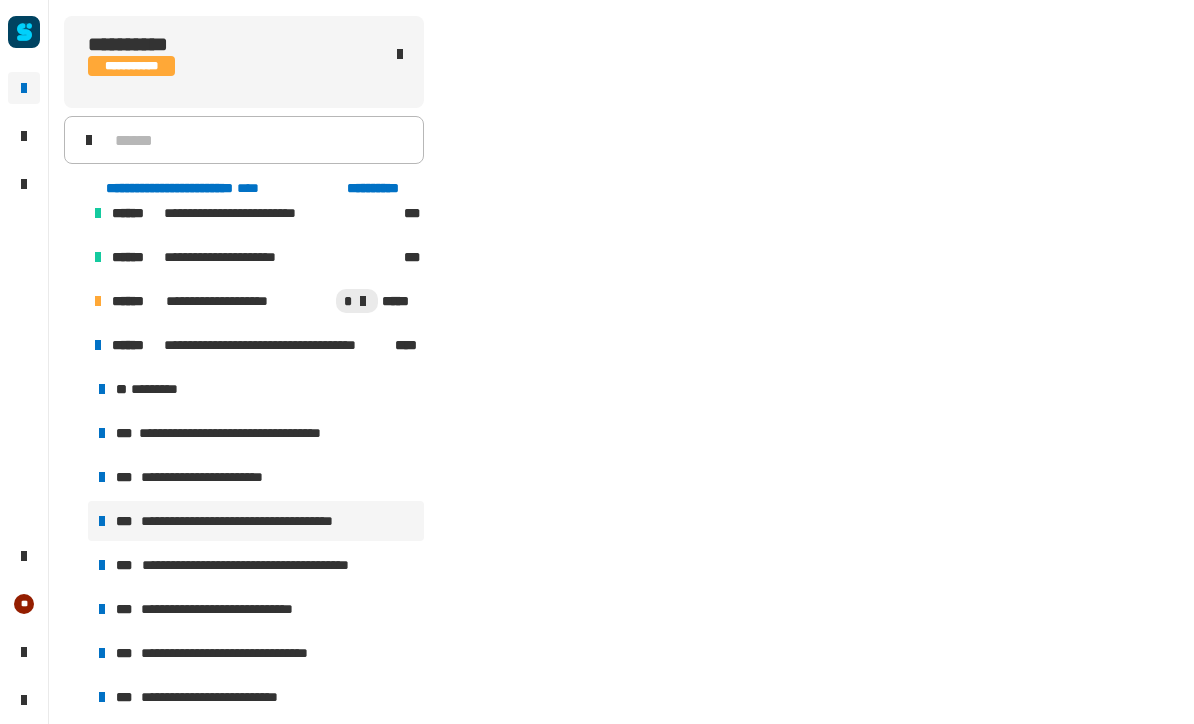 click on "**********" at bounding box center [267, 565] 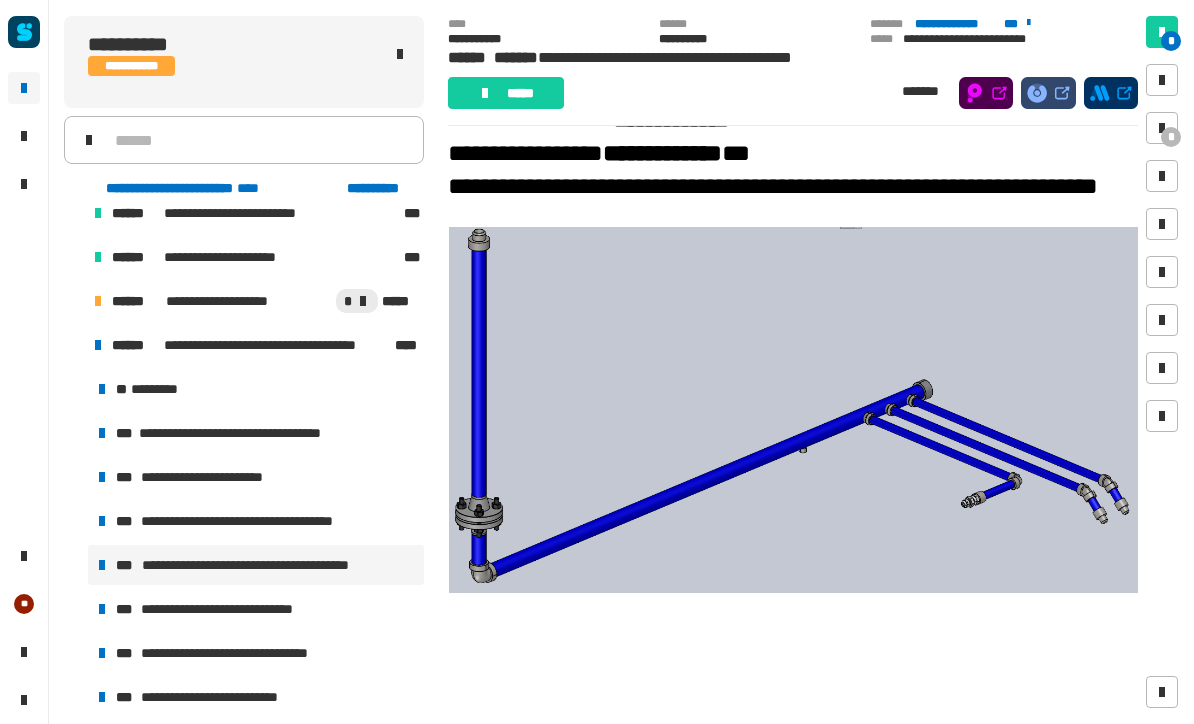 scroll, scrollTop: 331, scrollLeft: 0, axis: vertical 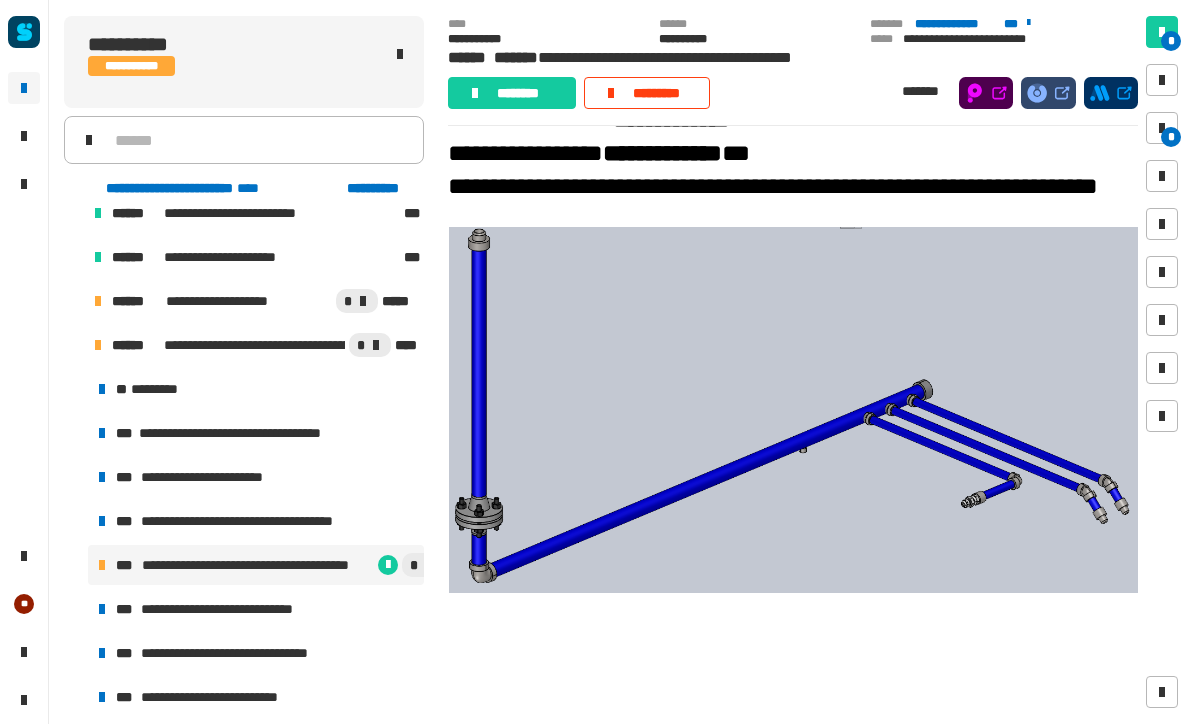 click on "********" 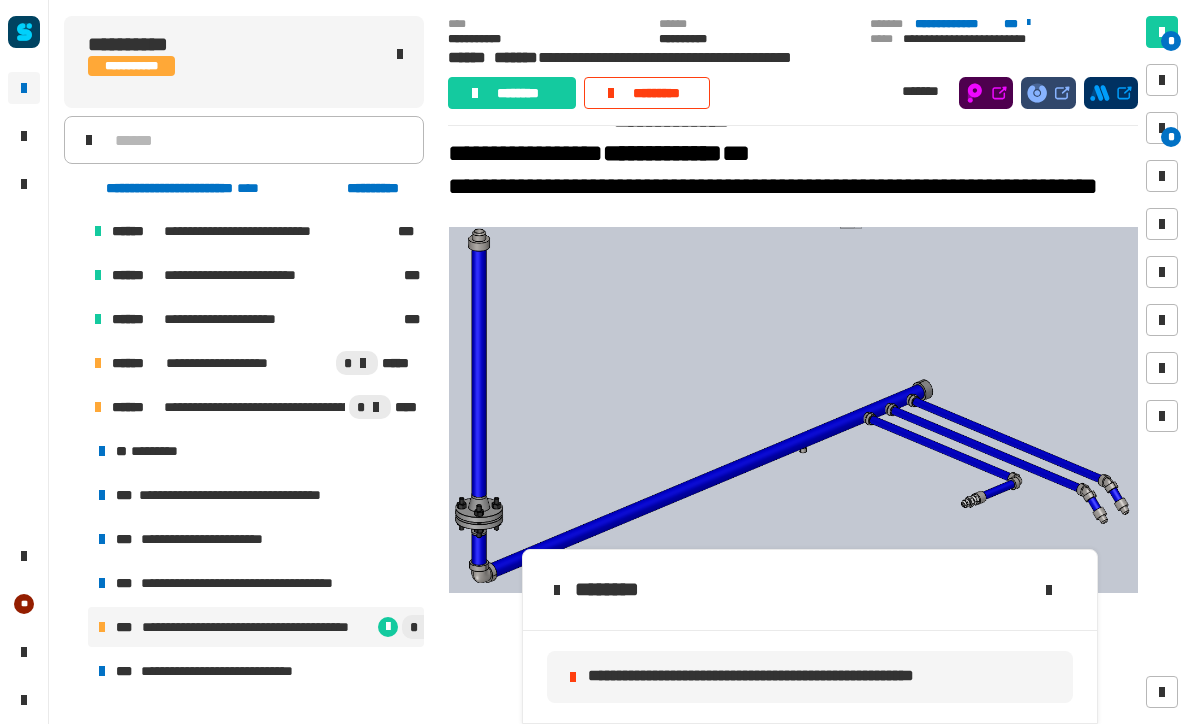 scroll, scrollTop: 530, scrollLeft: 0, axis: vertical 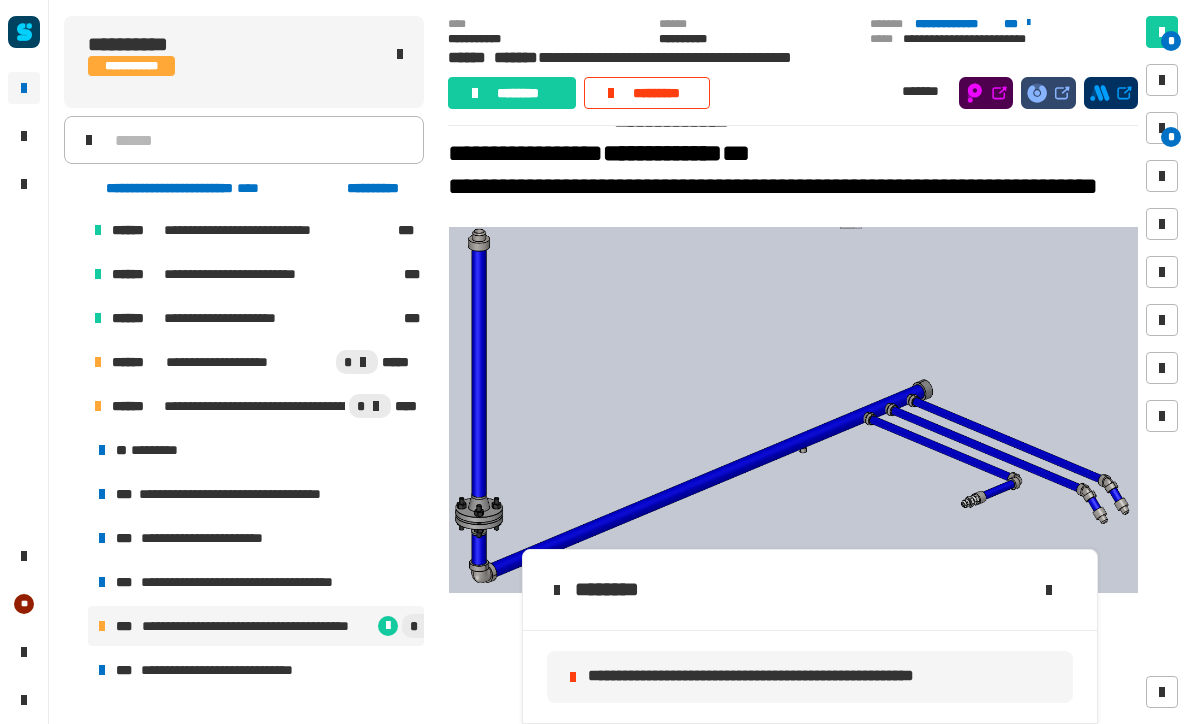 click on "** *********" at bounding box center [256, 450] 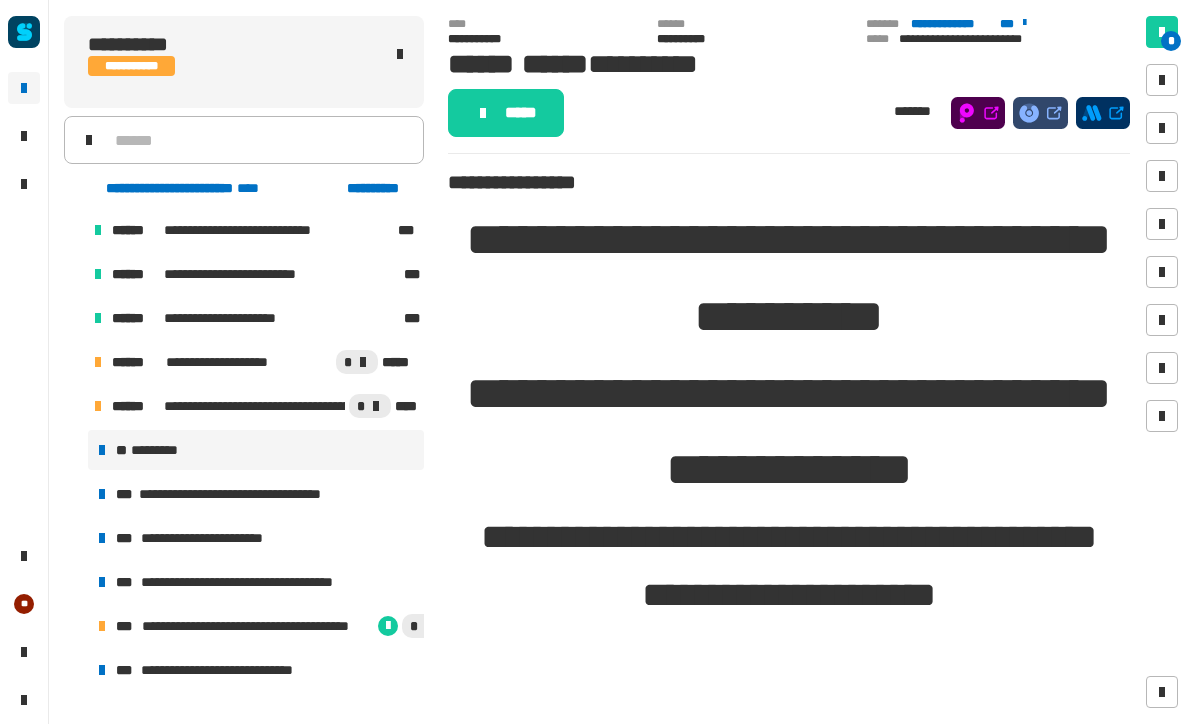 click on "*****" 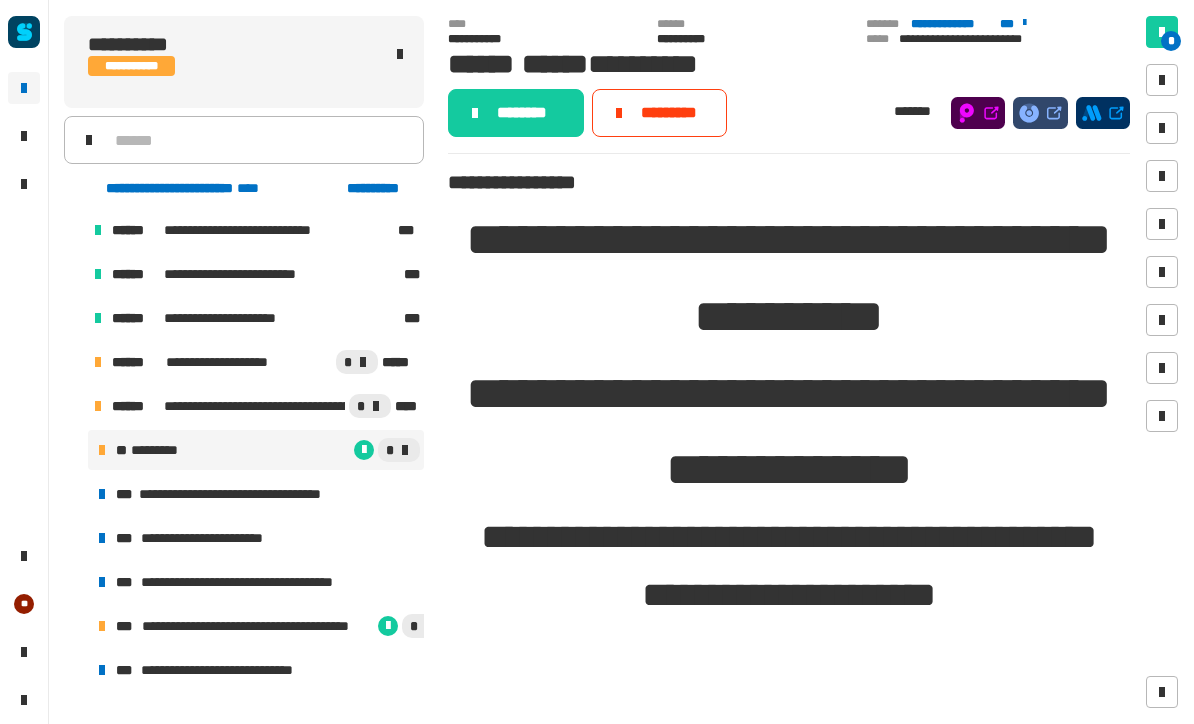click on "**********" at bounding box center [253, 494] 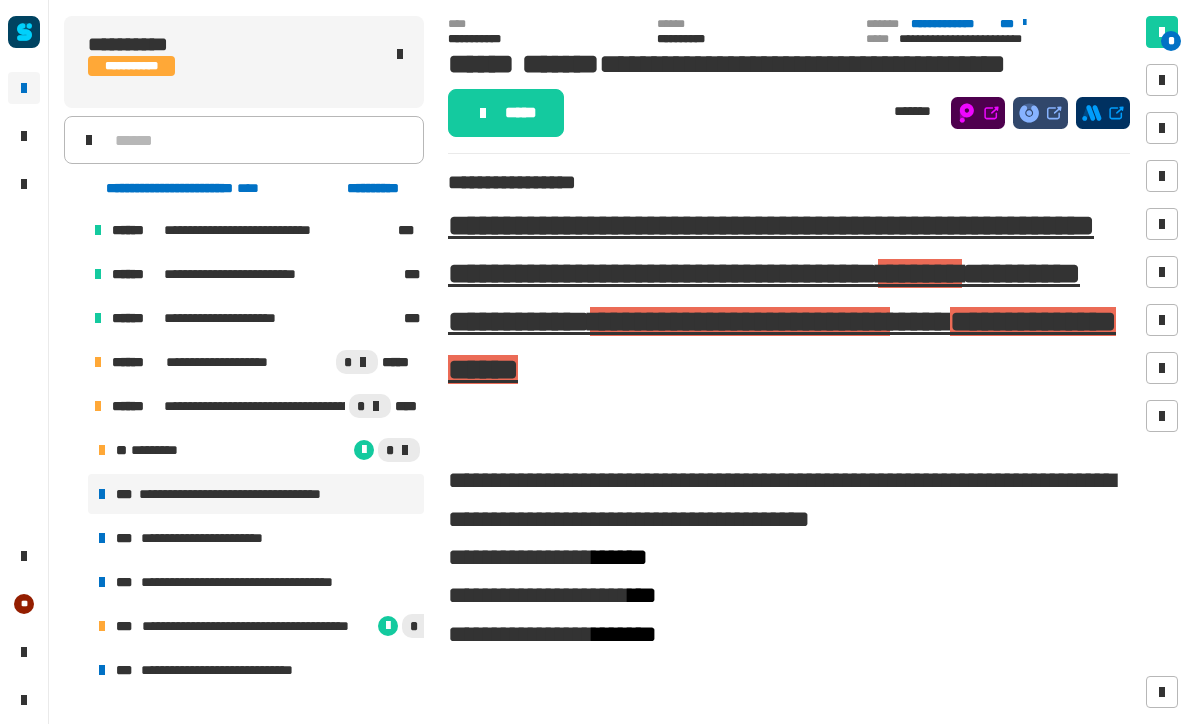 click on "*****" 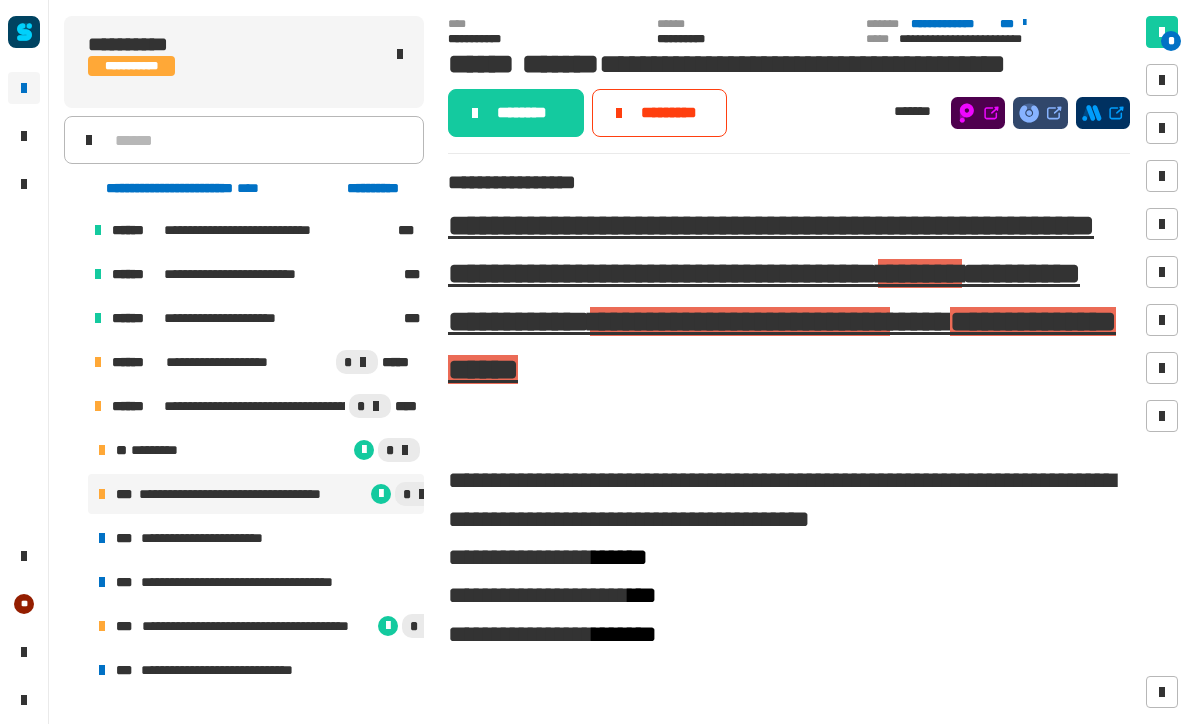 click on "**********" at bounding box center (256, 538) 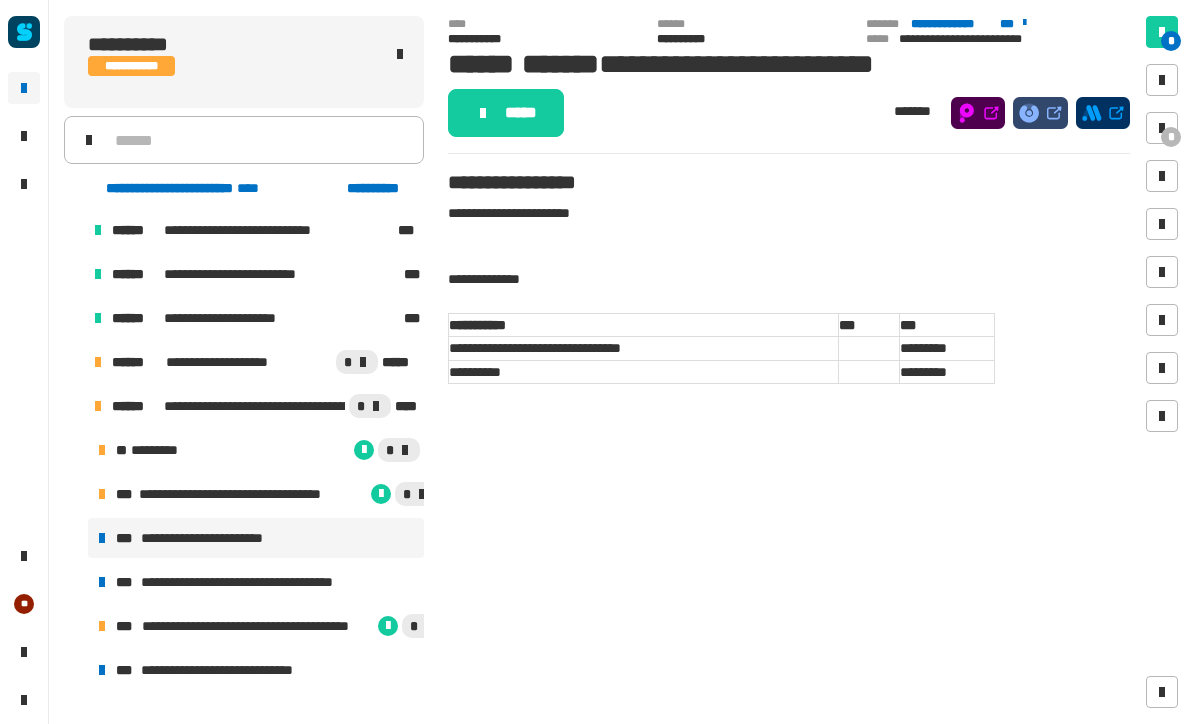 click on "*****" 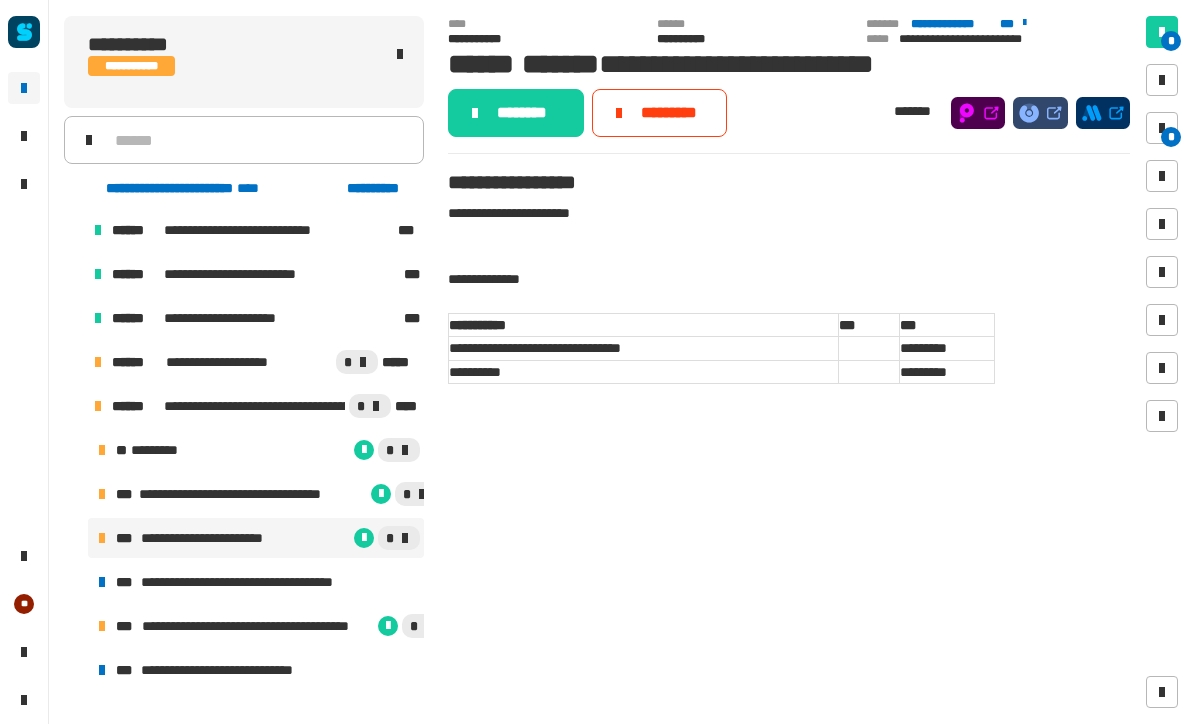 click on "**********" at bounding box center (258, 582) 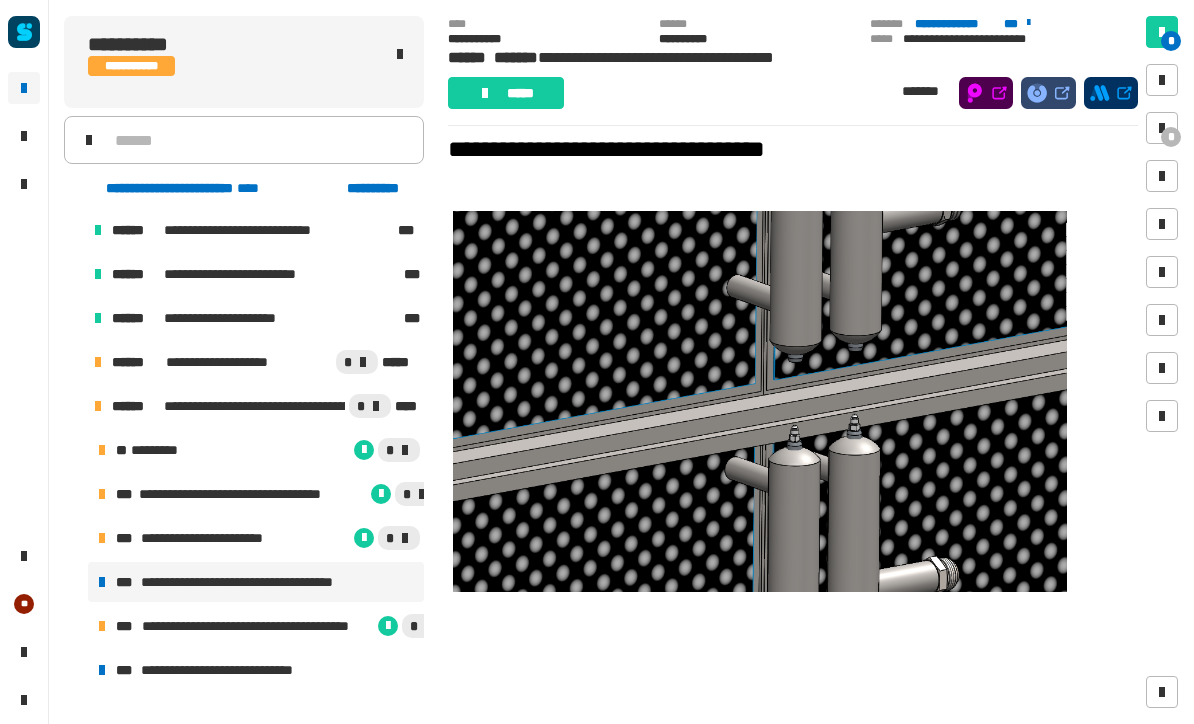 scroll, scrollTop: 4087, scrollLeft: 0, axis: vertical 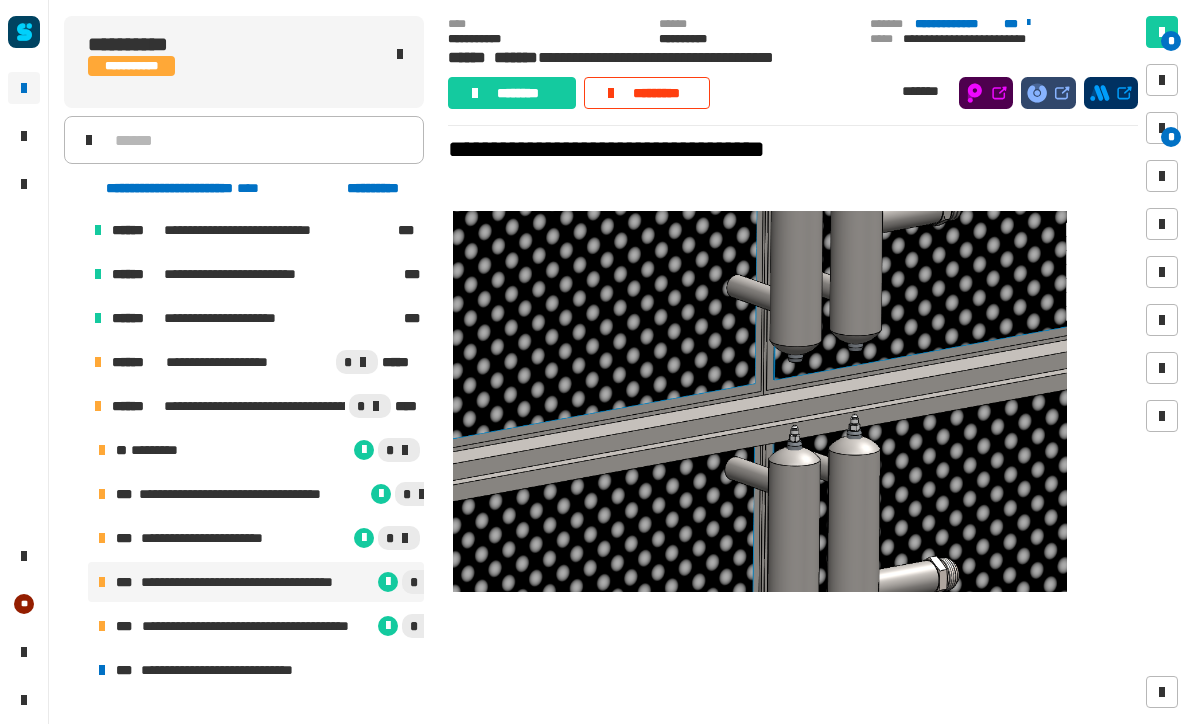 click on "********" 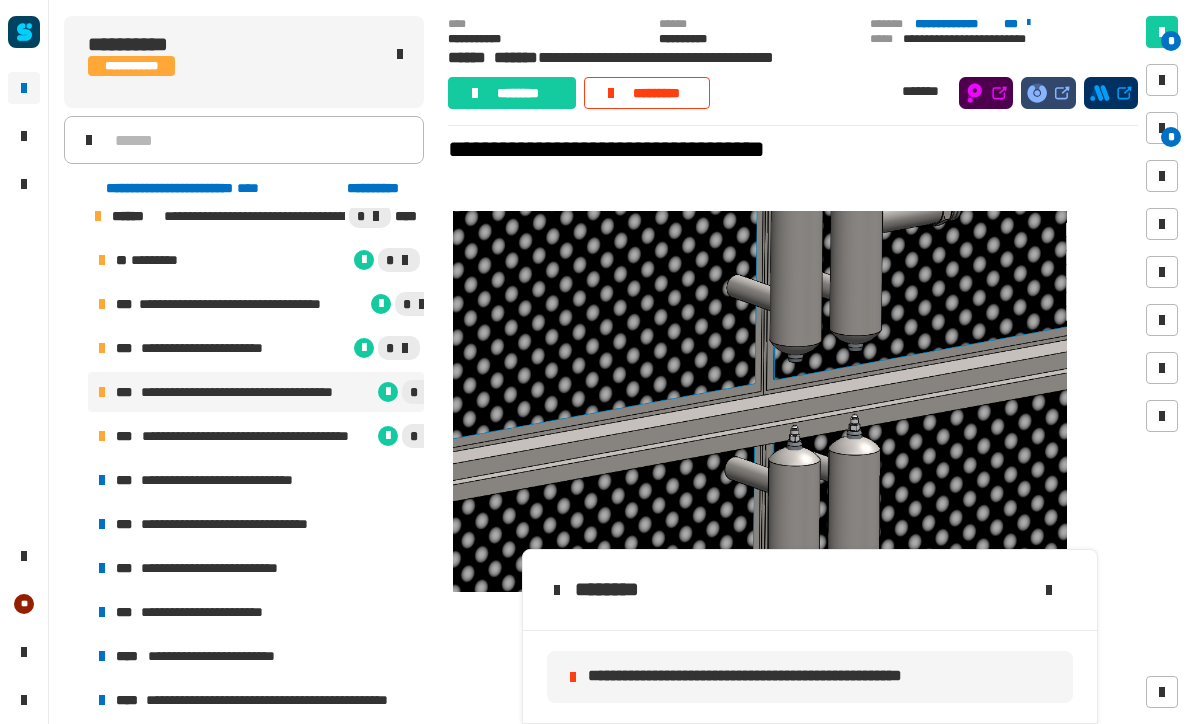 scroll, scrollTop: 717, scrollLeft: 0, axis: vertical 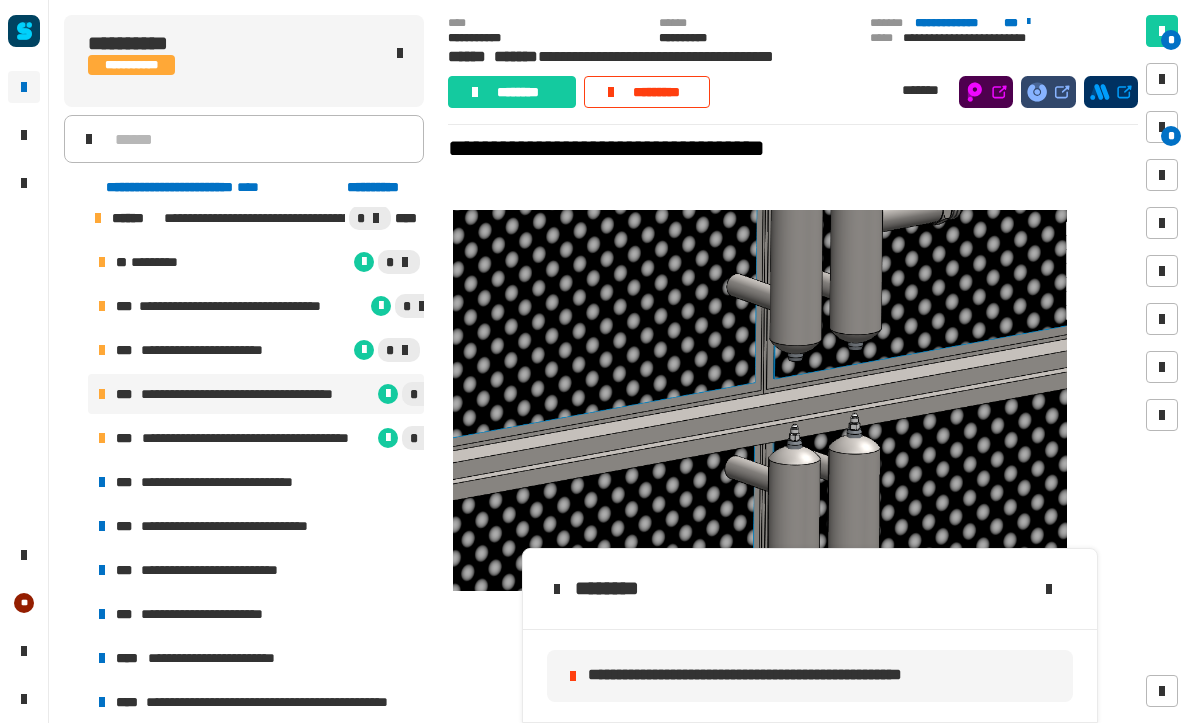 click 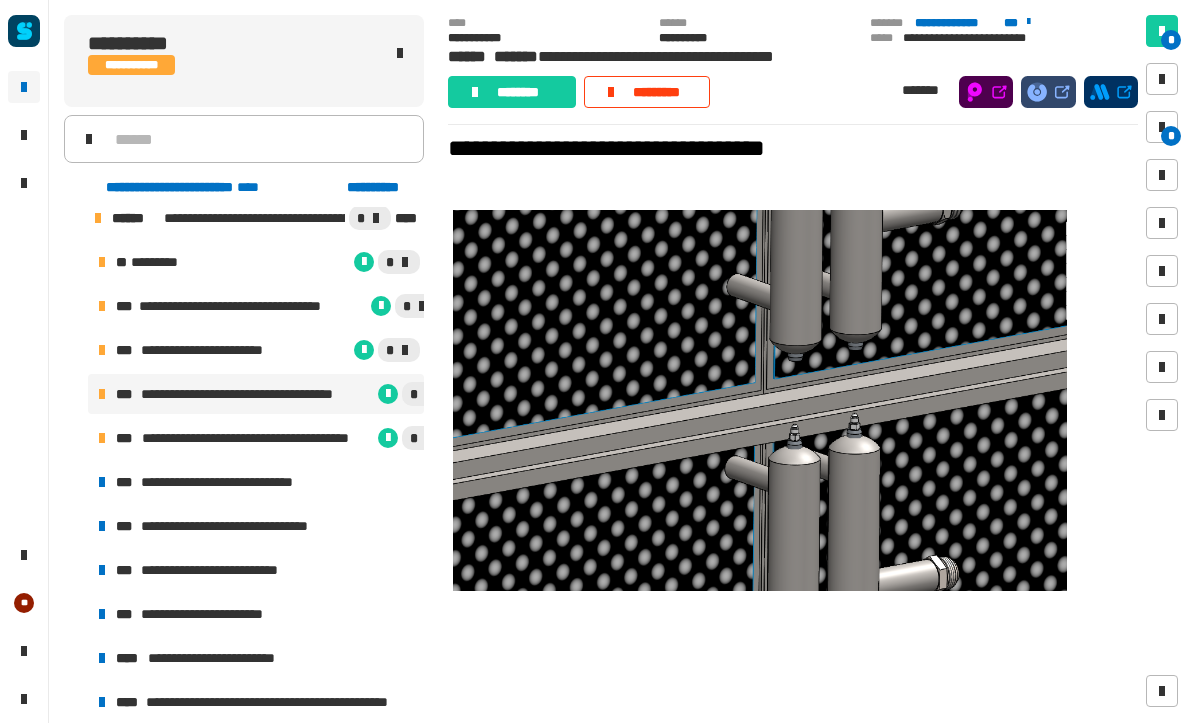 click on "**********" at bounding box center [256, 439] 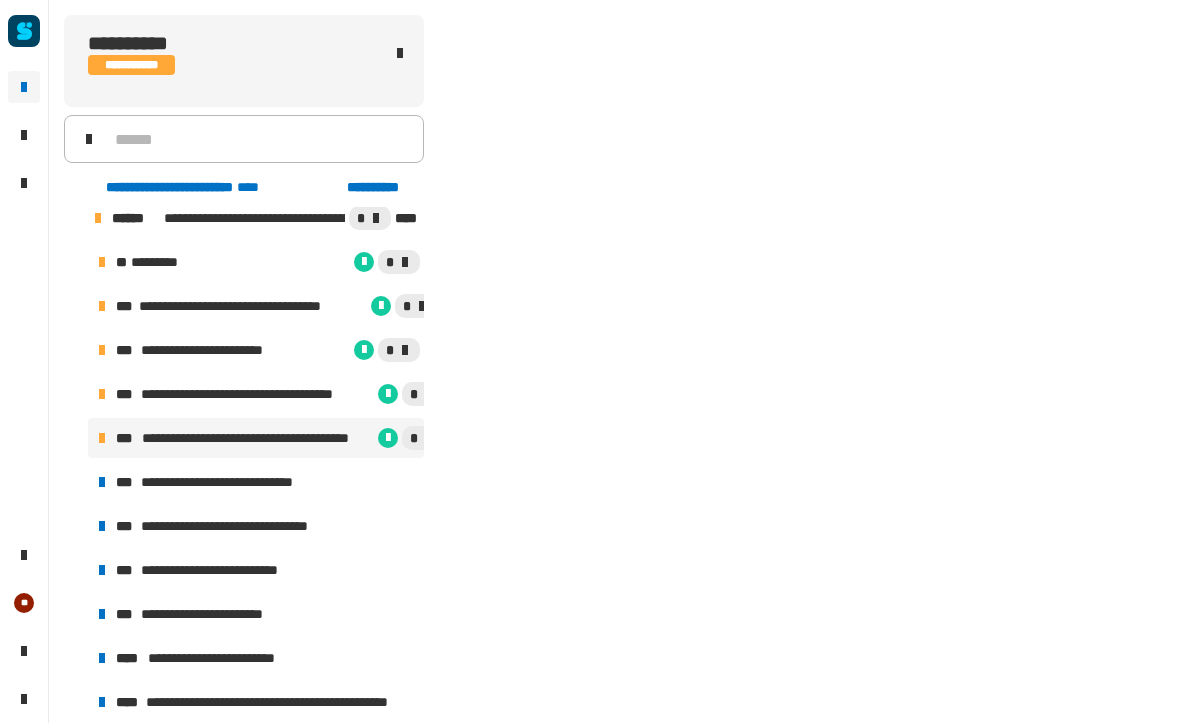 click on "**********" at bounding box center (227, 483) 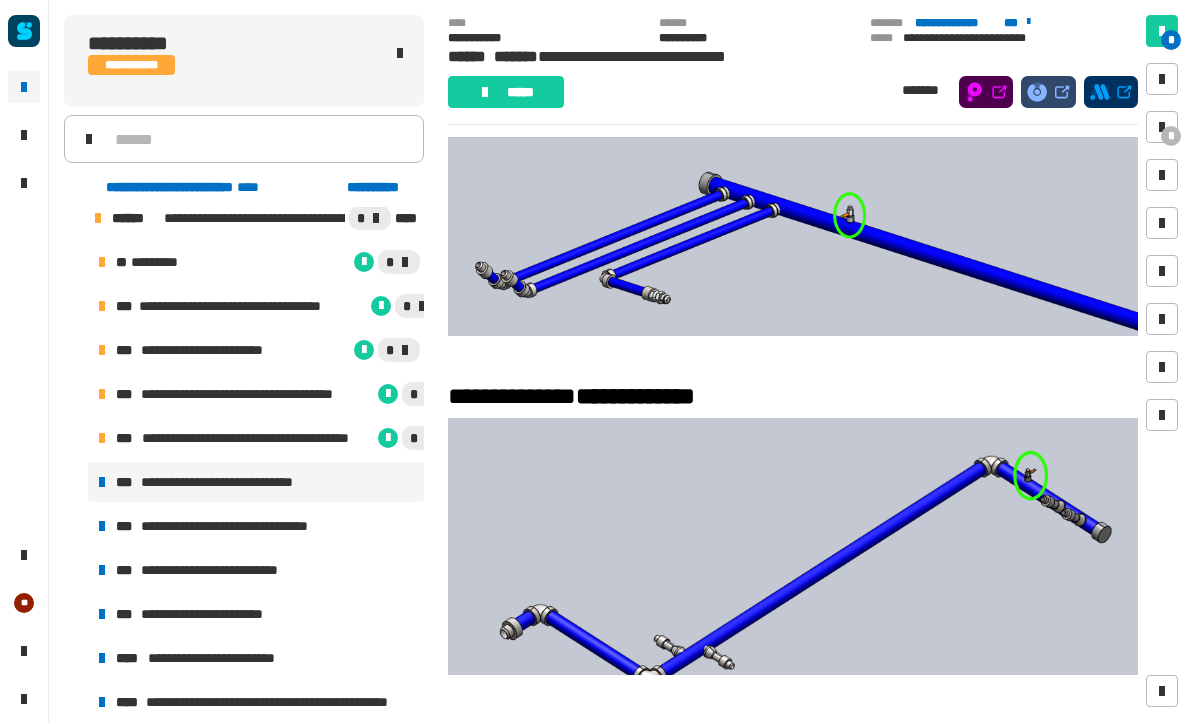 scroll, scrollTop: 439, scrollLeft: 0, axis: vertical 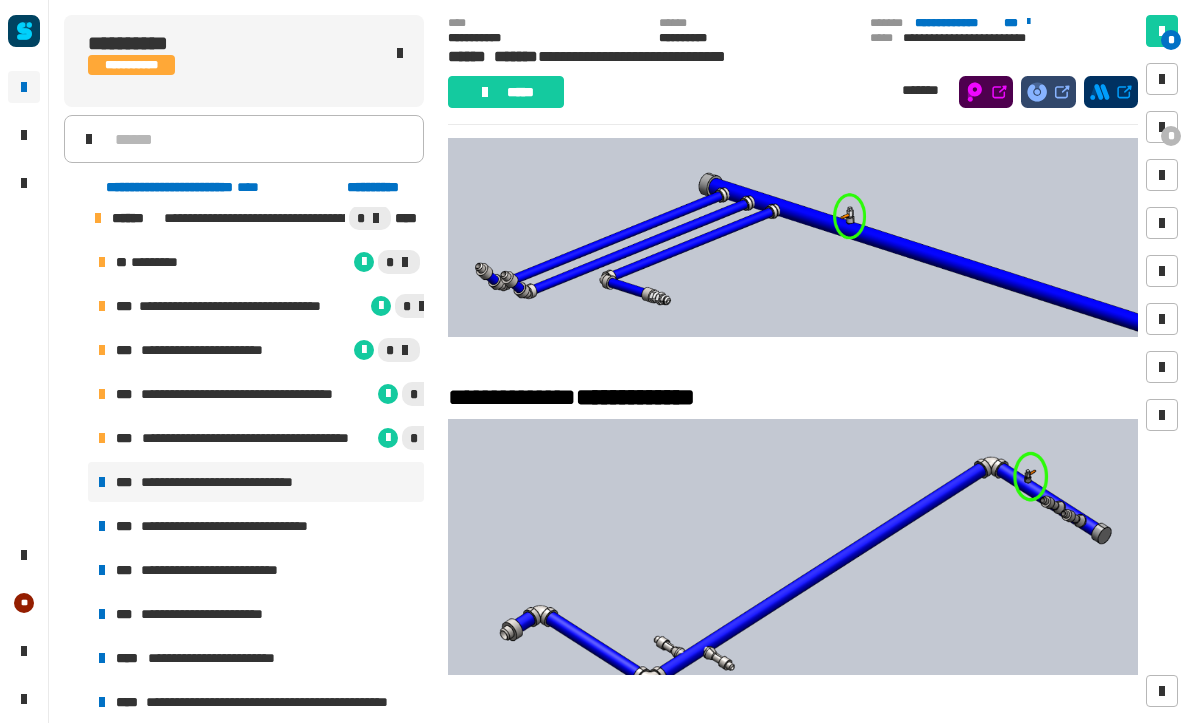 click on "*****" 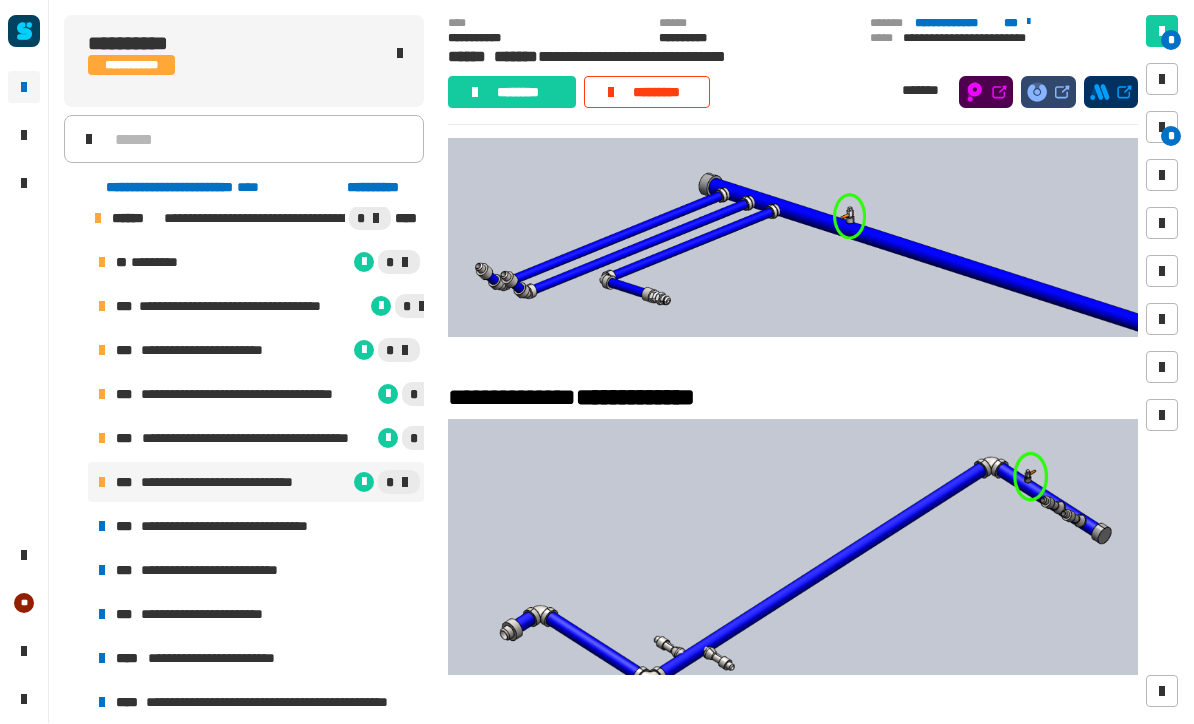 click on "******" 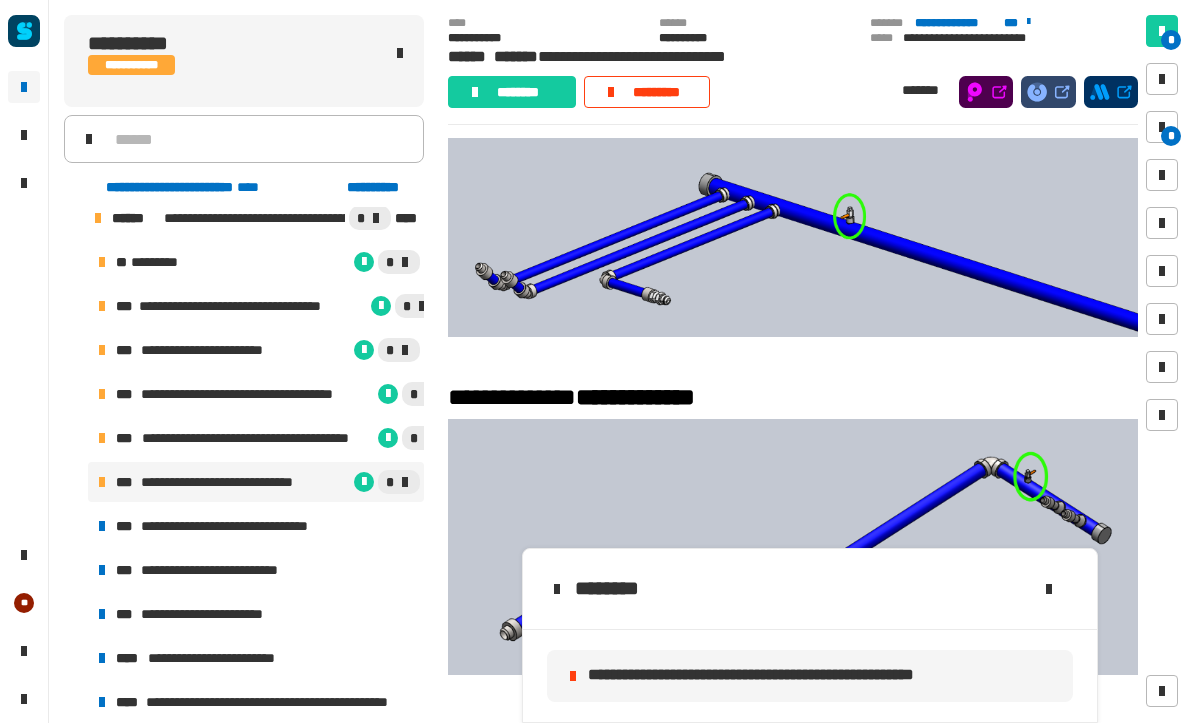 click on "**********" at bounding box center (236, 527) 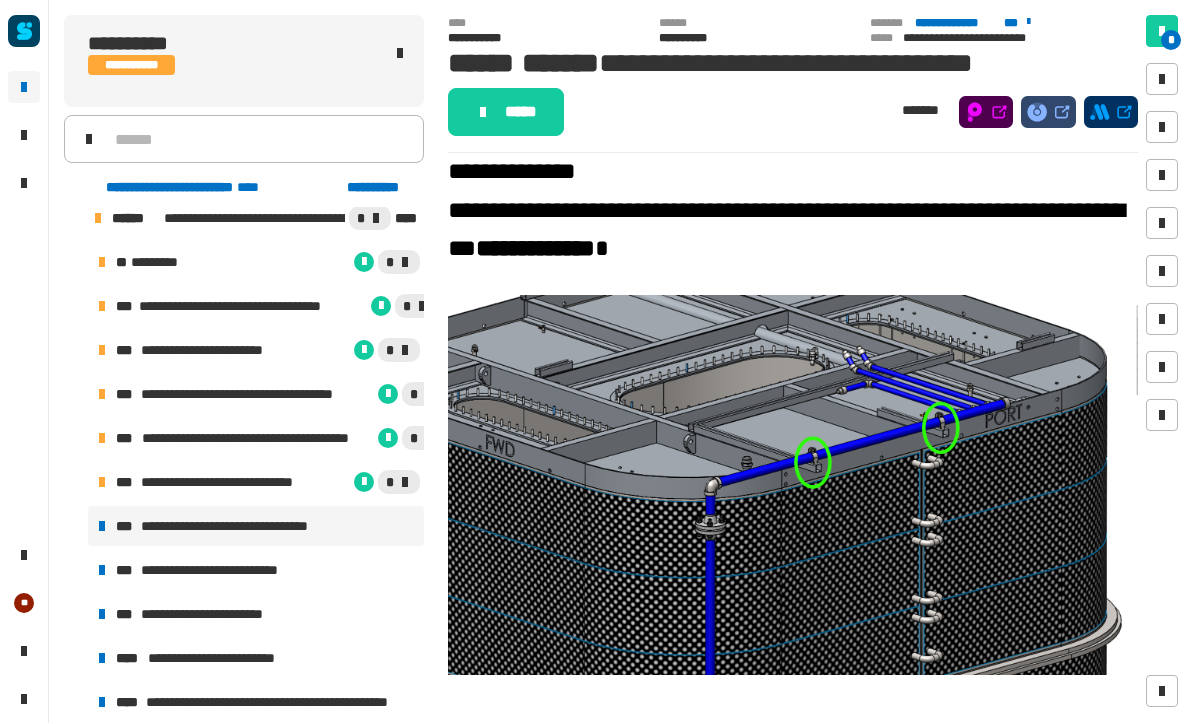 scroll, scrollTop: 90, scrollLeft: 0, axis: vertical 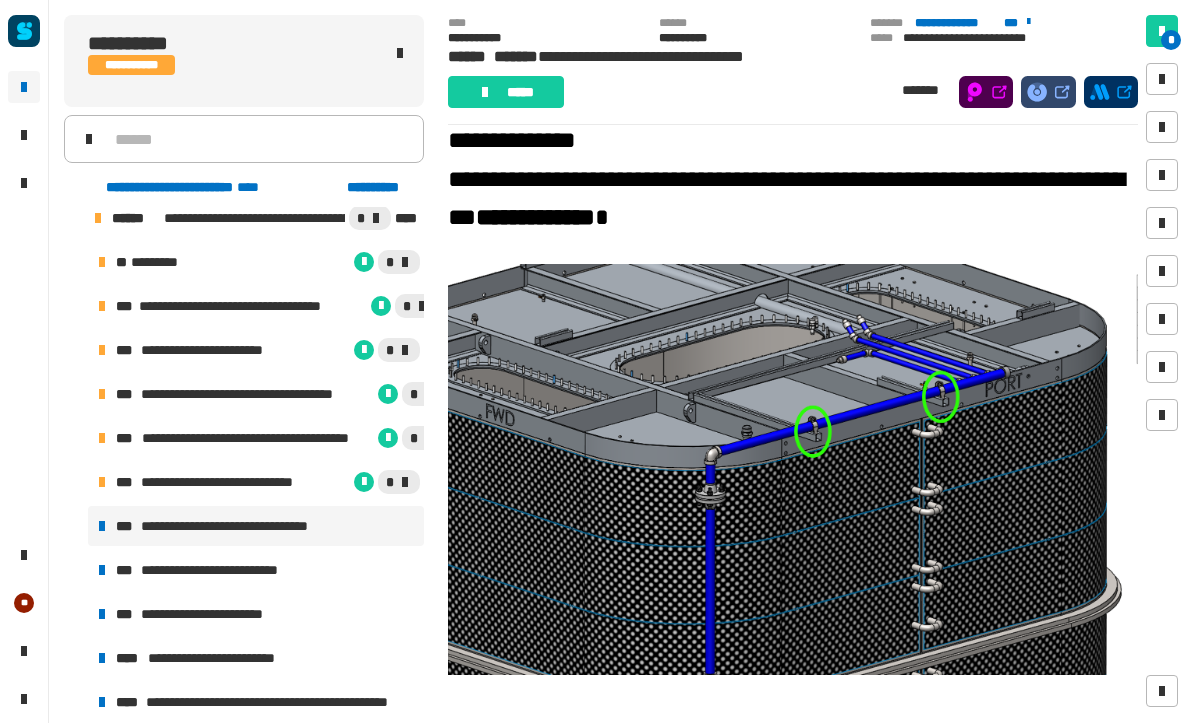 click on "*****" 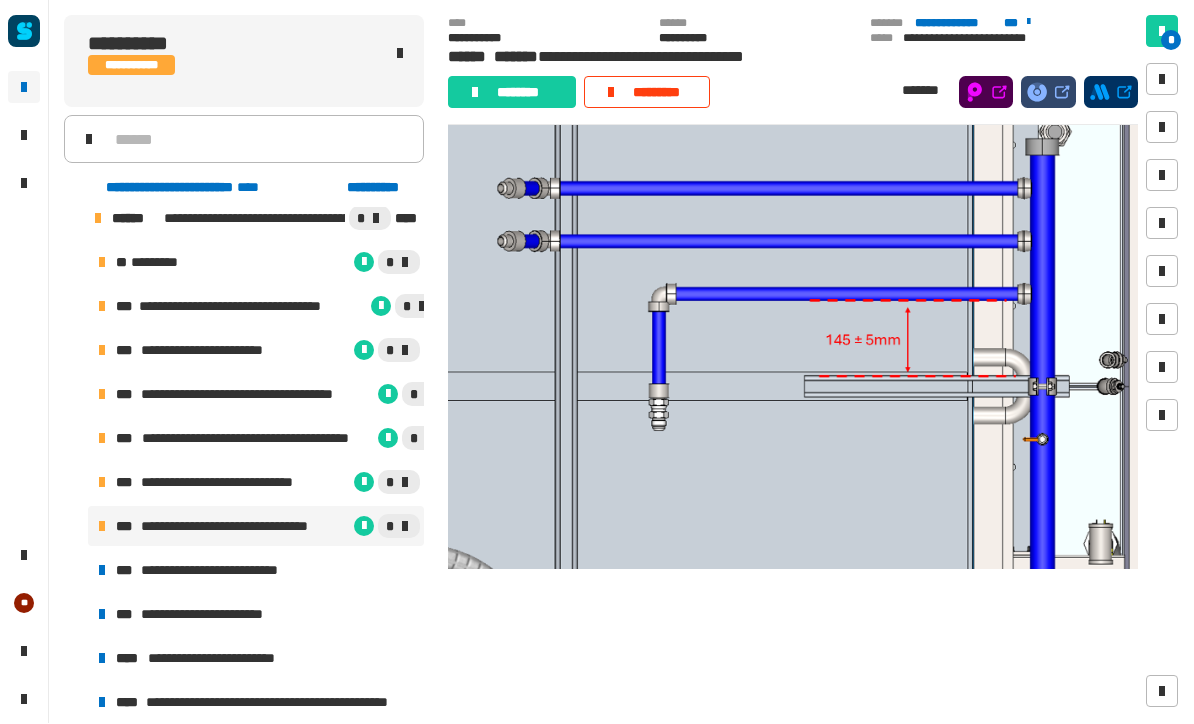 scroll, scrollTop: 1641, scrollLeft: 0, axis: vertical 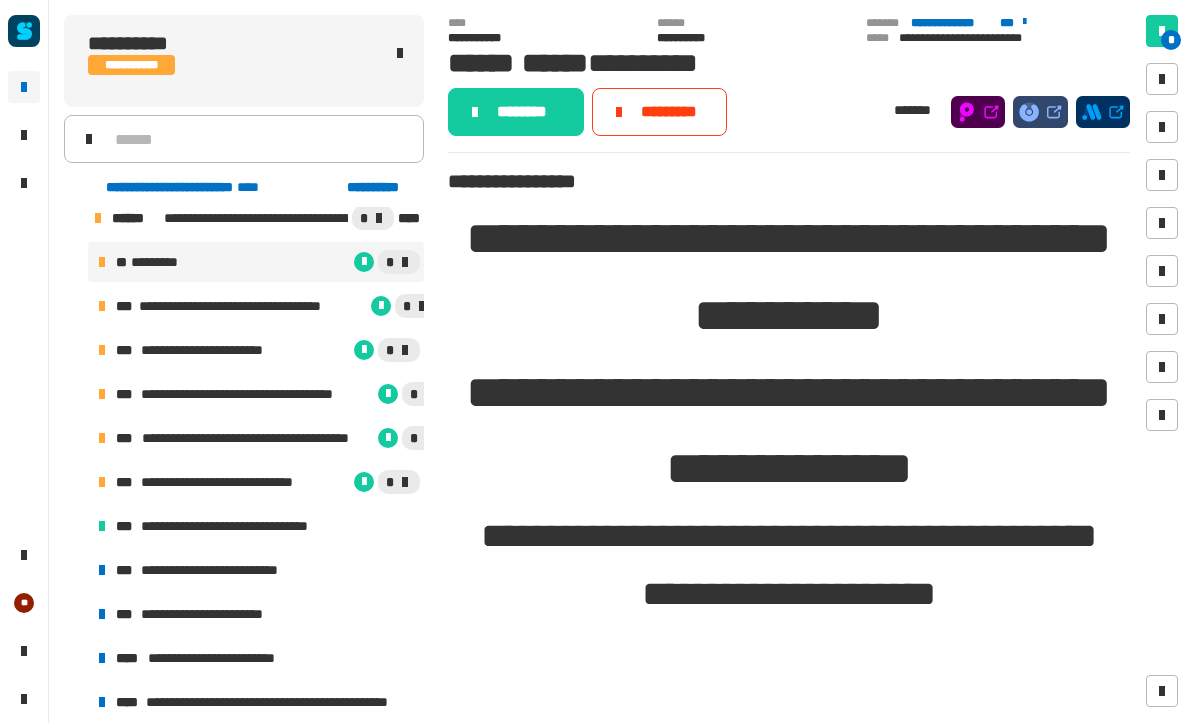 click on "**********" at bounding box center (218, 571) 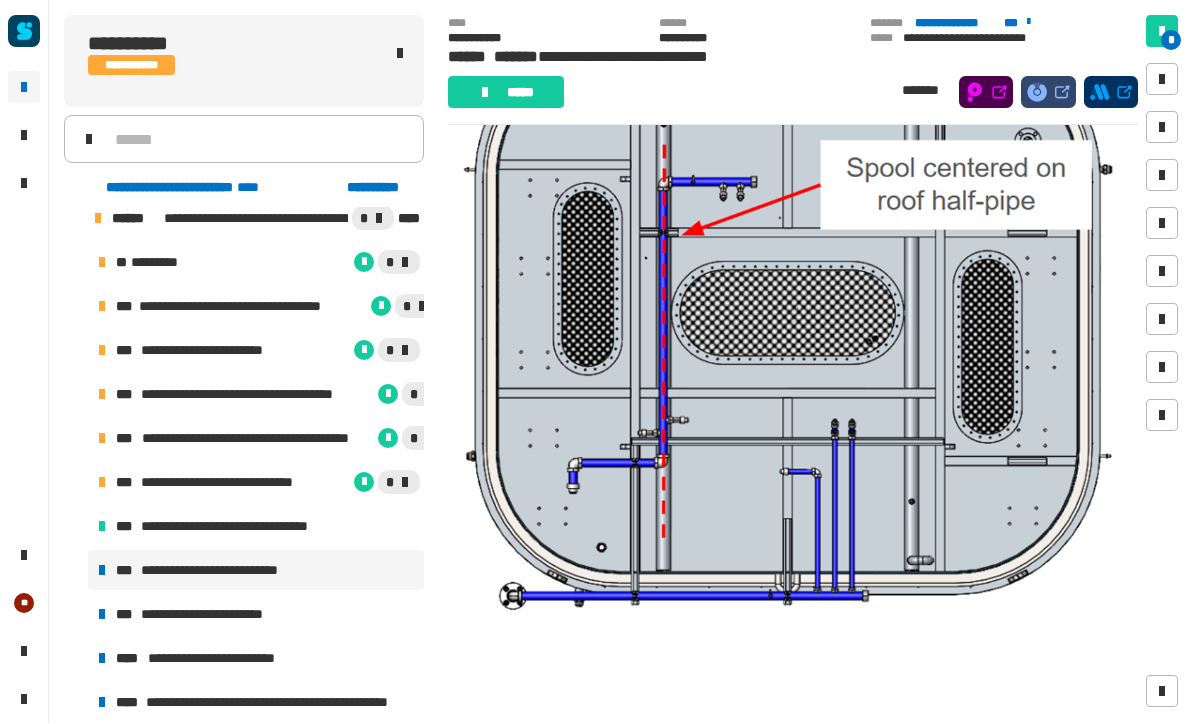 scroll, scrollTop: 842, scrollLeft: 0, axis: vertical 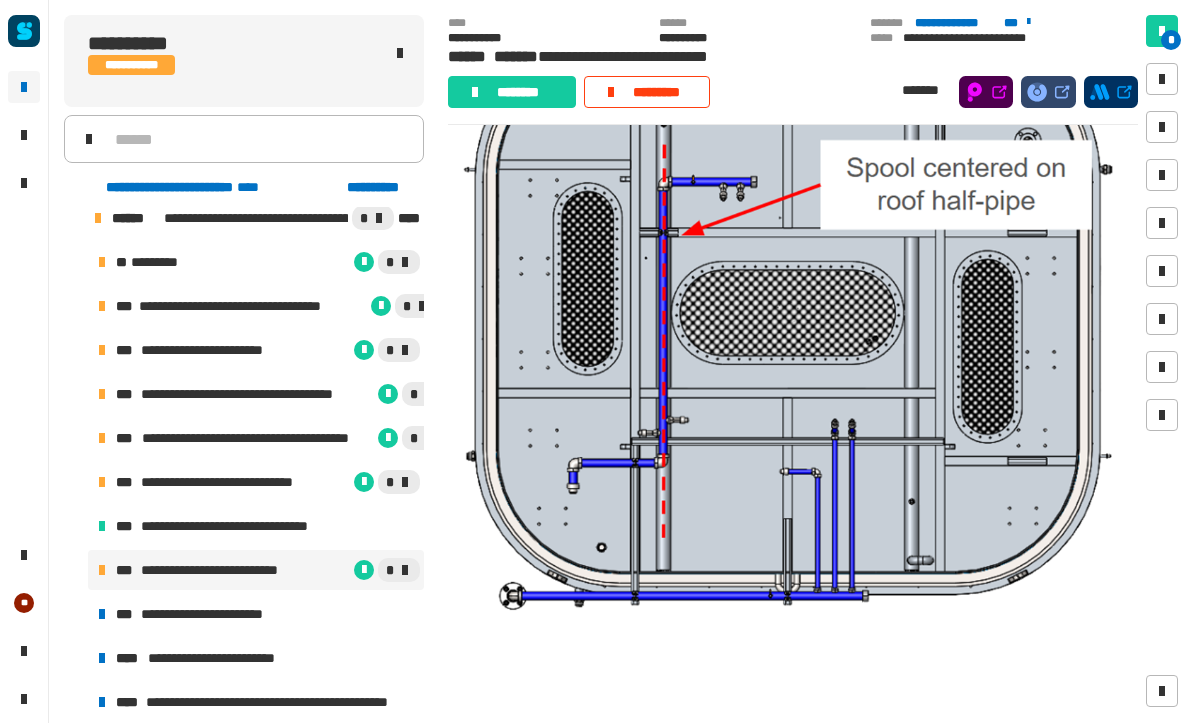 click on "********" 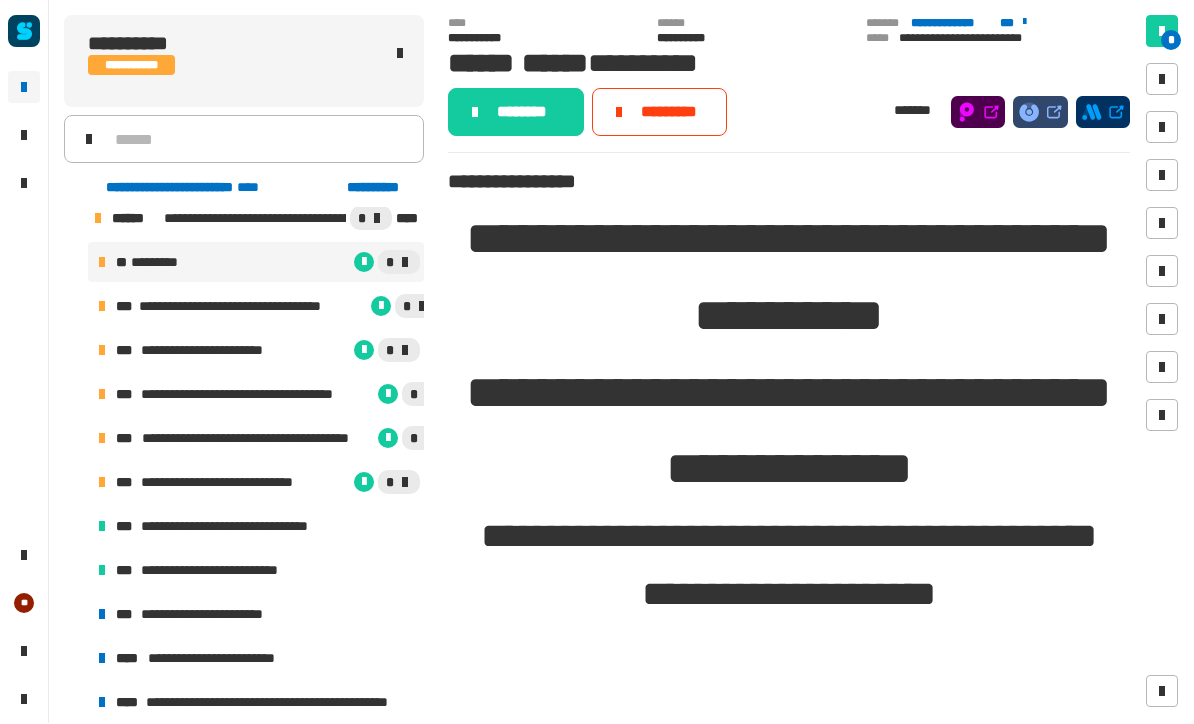click on "**********" at bounding box center [206, 615] 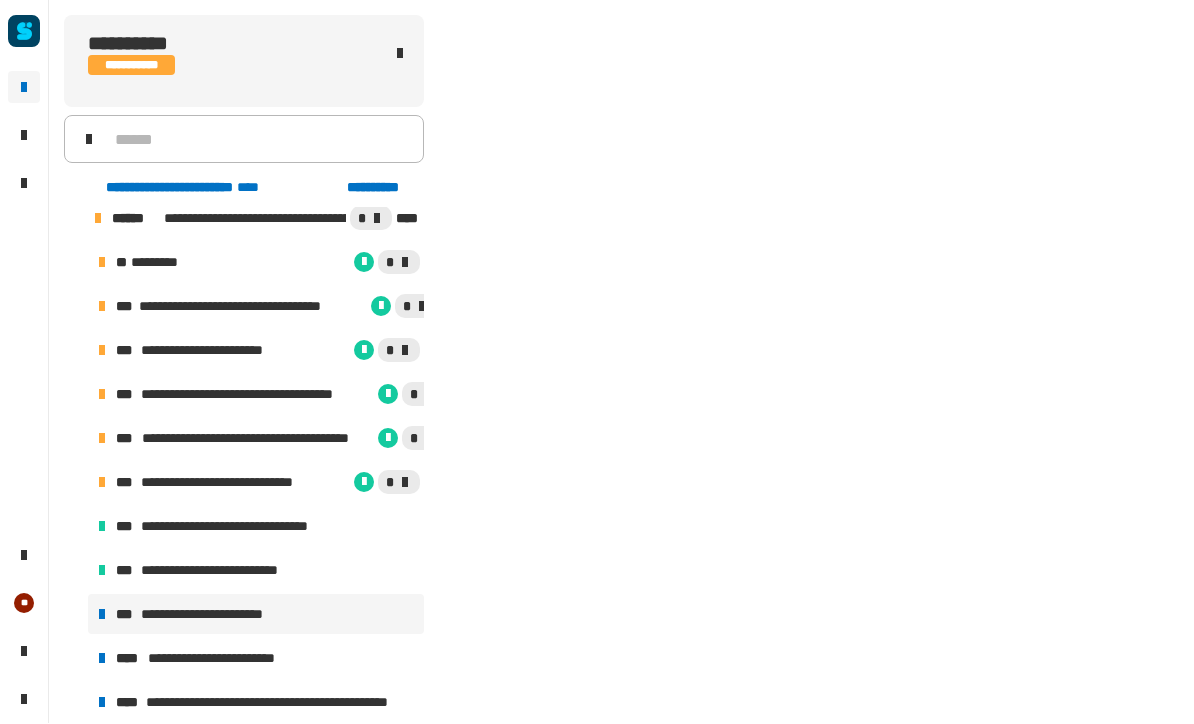 click on "**********" at bounding box center (206, 615) 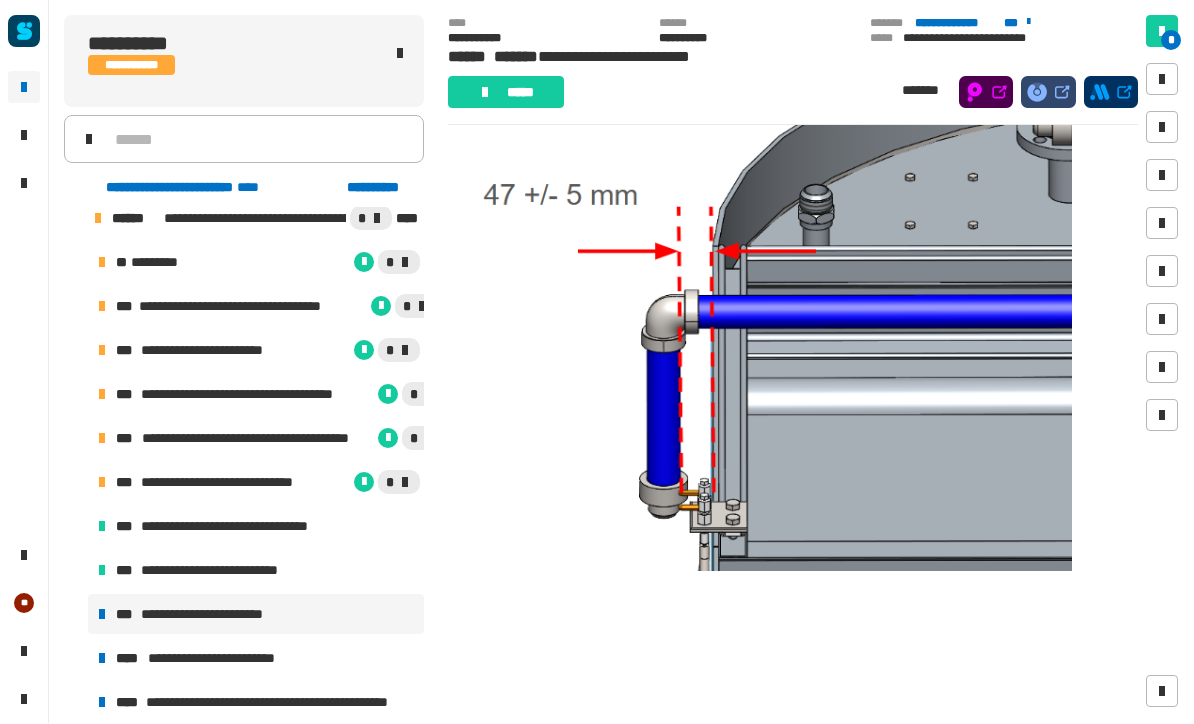 scroll, scrollTop: 1550, scrollLeft: 0, axis: vertical 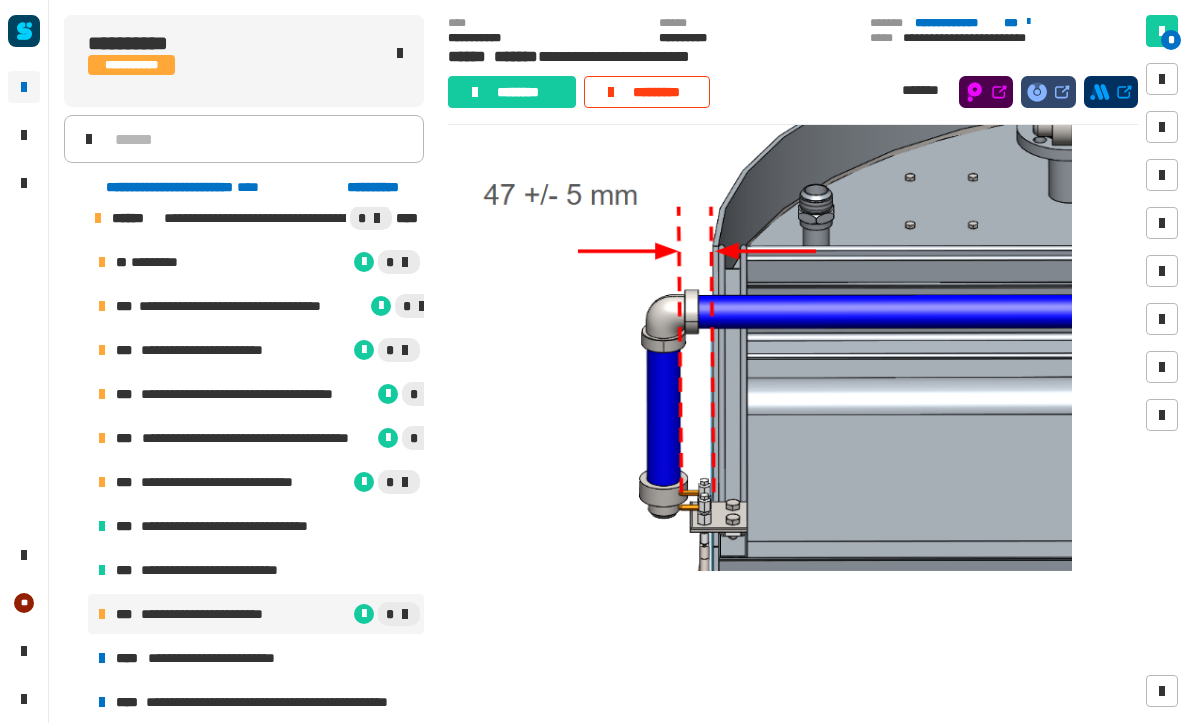 click on "********" 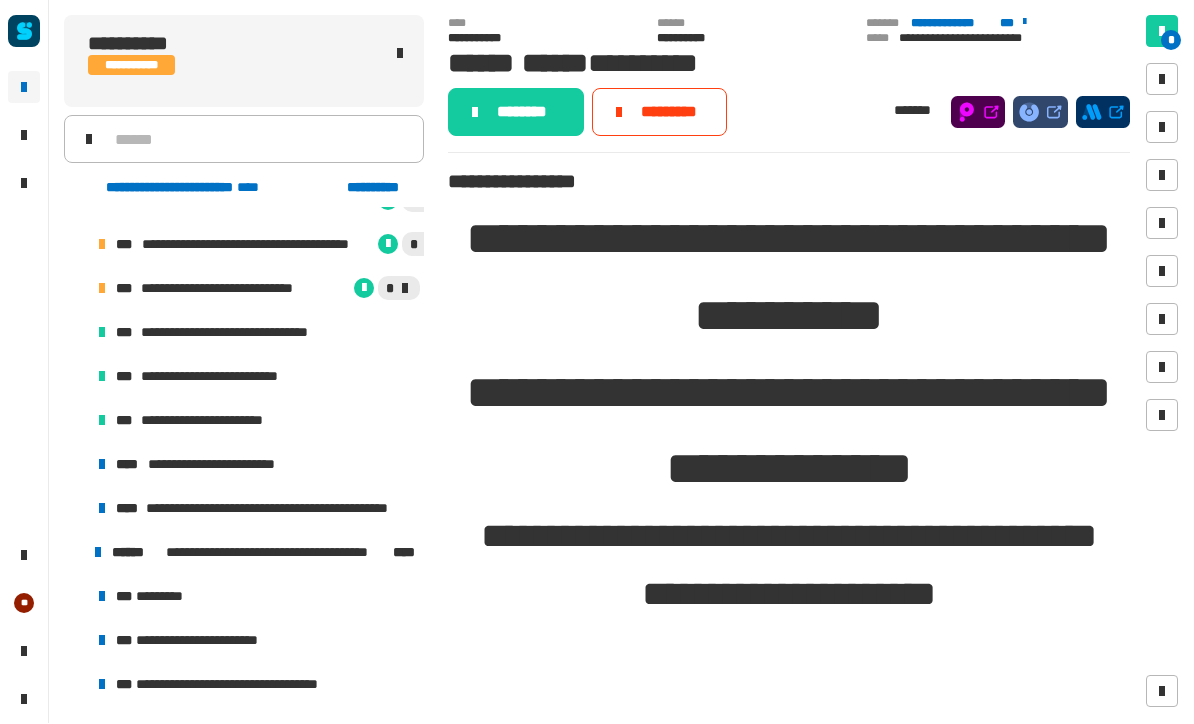 scroll, scrollTop: 917, scrollLeft: 0, axis: vertical 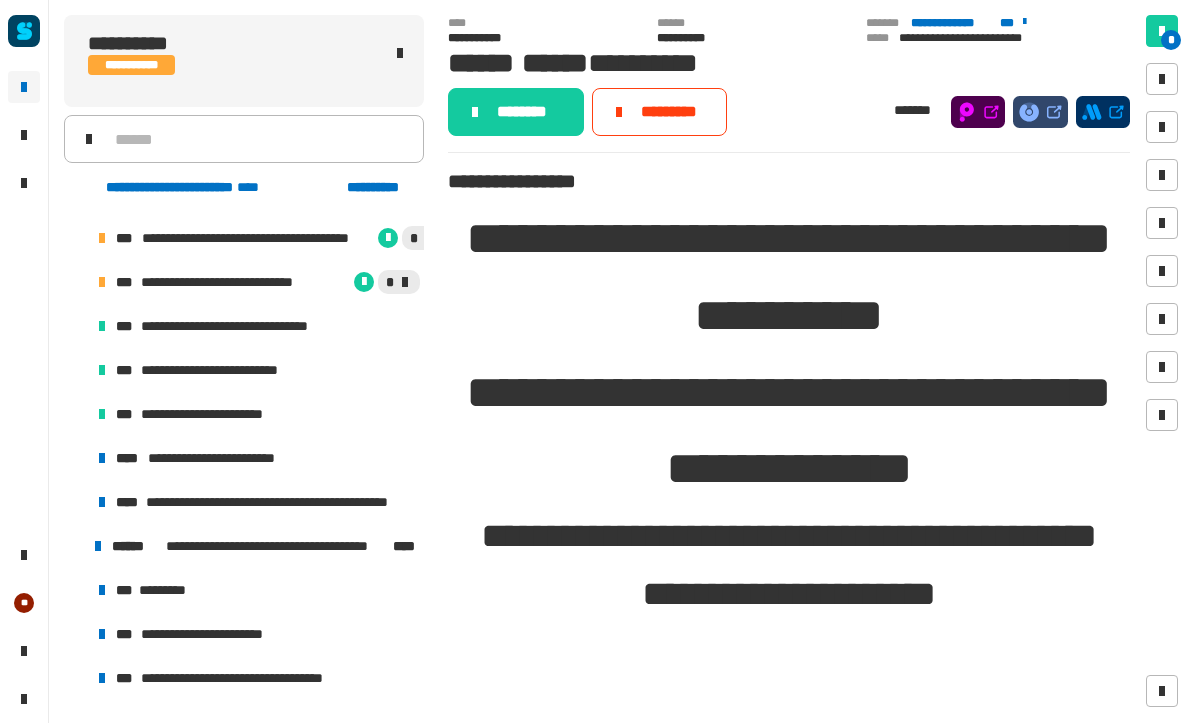 click on "**********" at bounding box center (221, 459) 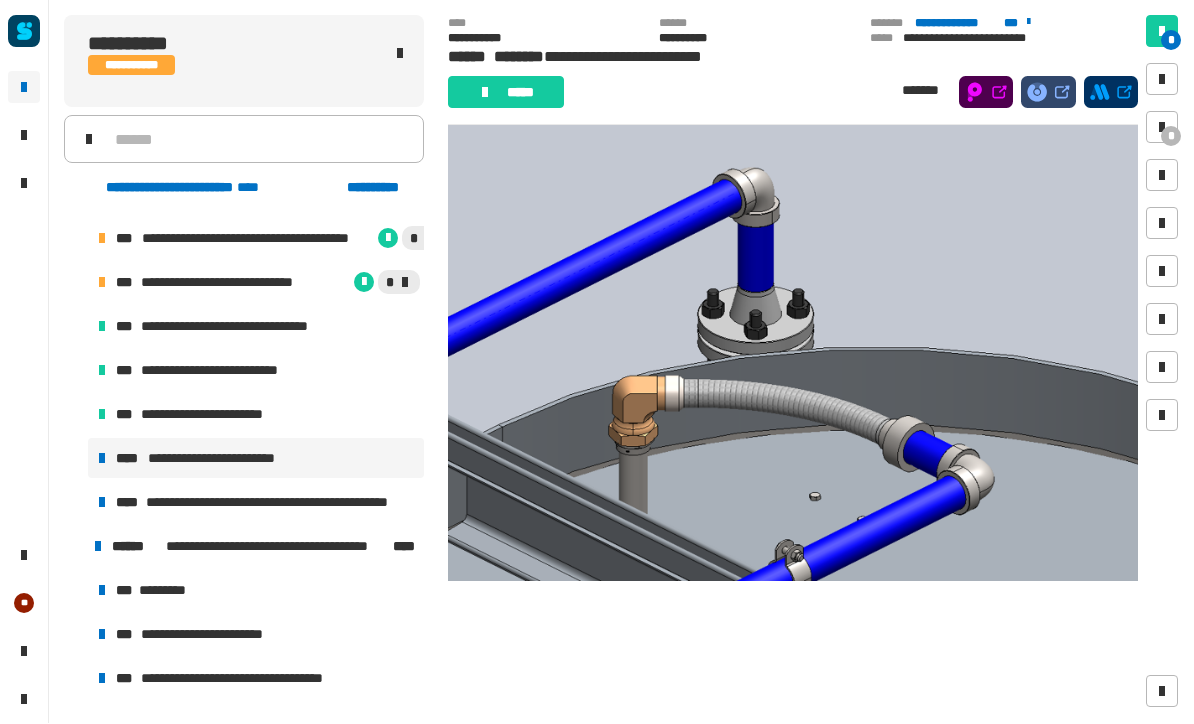 scroll, scrollTop: 1857, scrollLeft: 0, axis: vertical 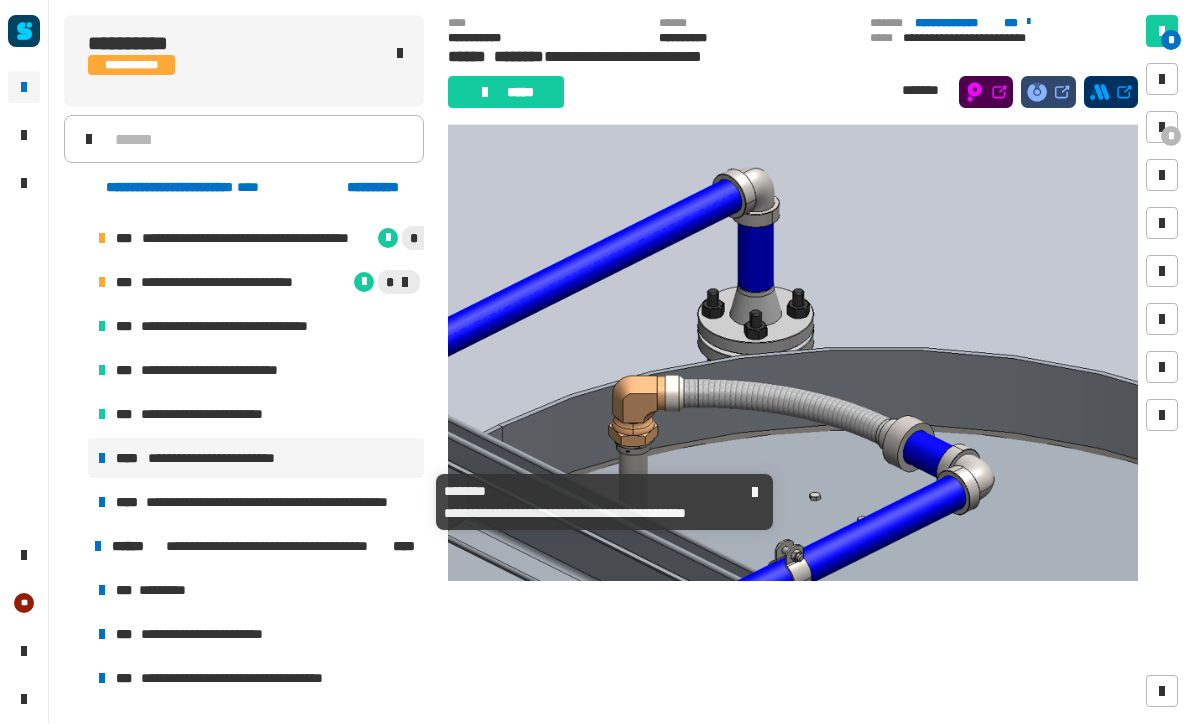 click on "**********" at bounding box center [293, 503] 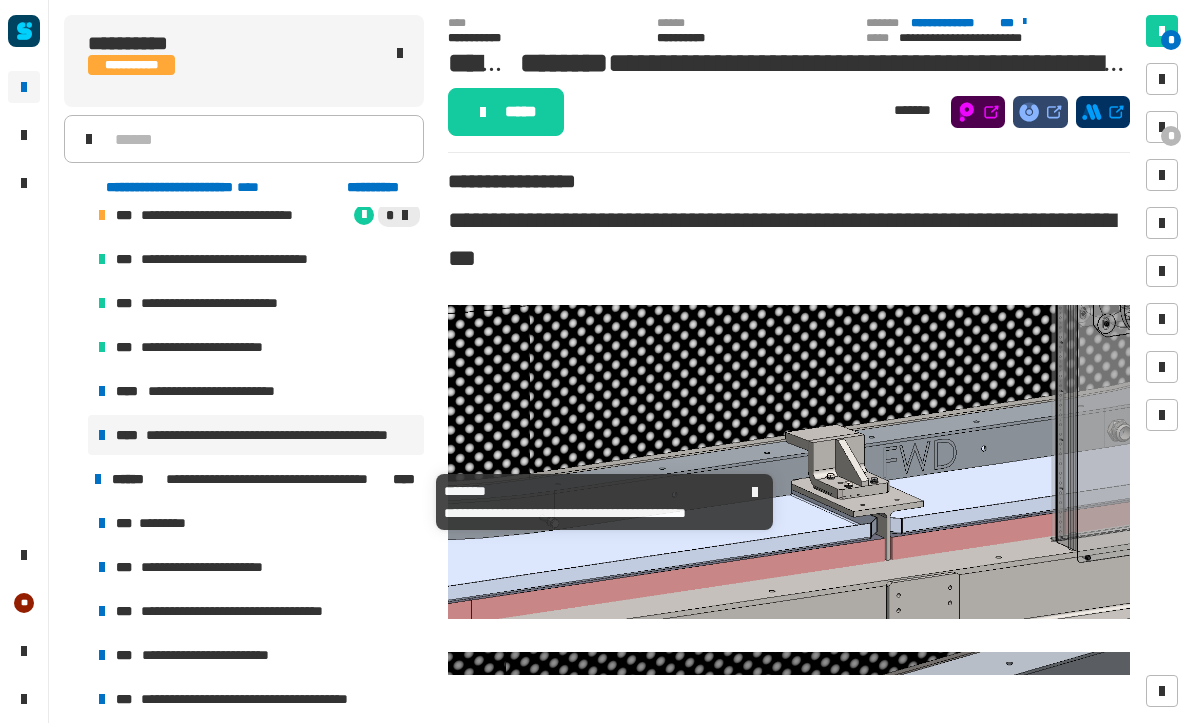 scroll, scrollTop: 995, scrollLeft: 0, axis: vertical 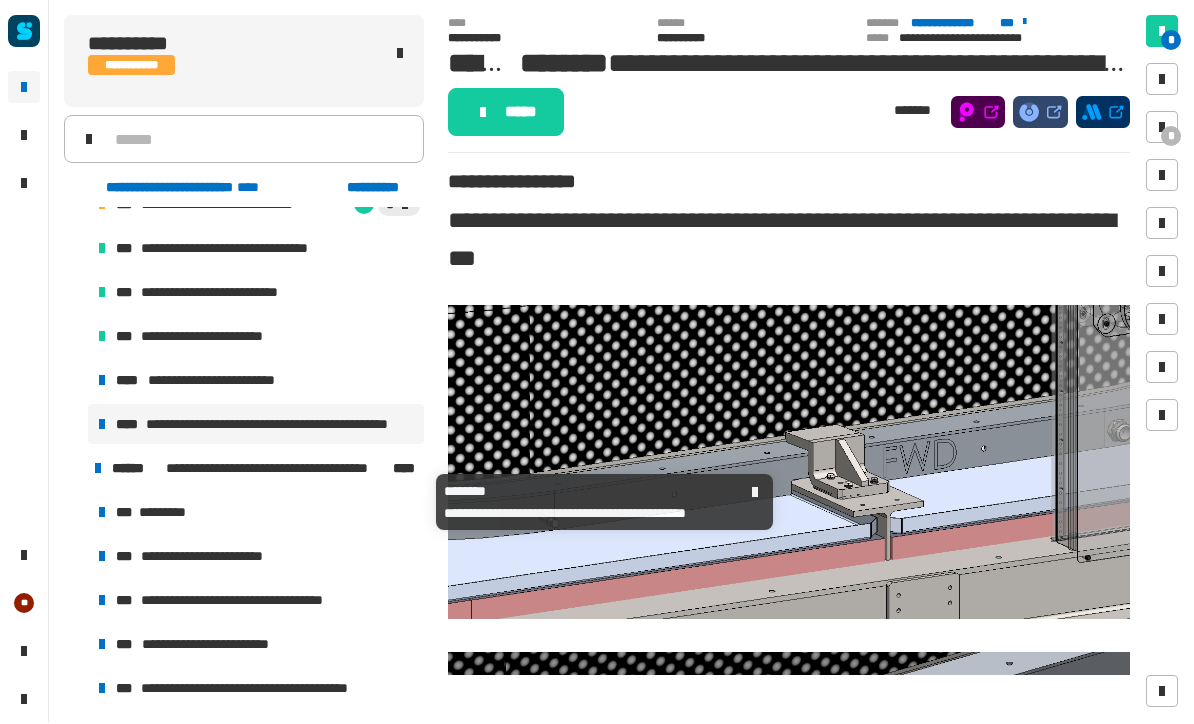 click on "**********" at bounding box center (293, 425) 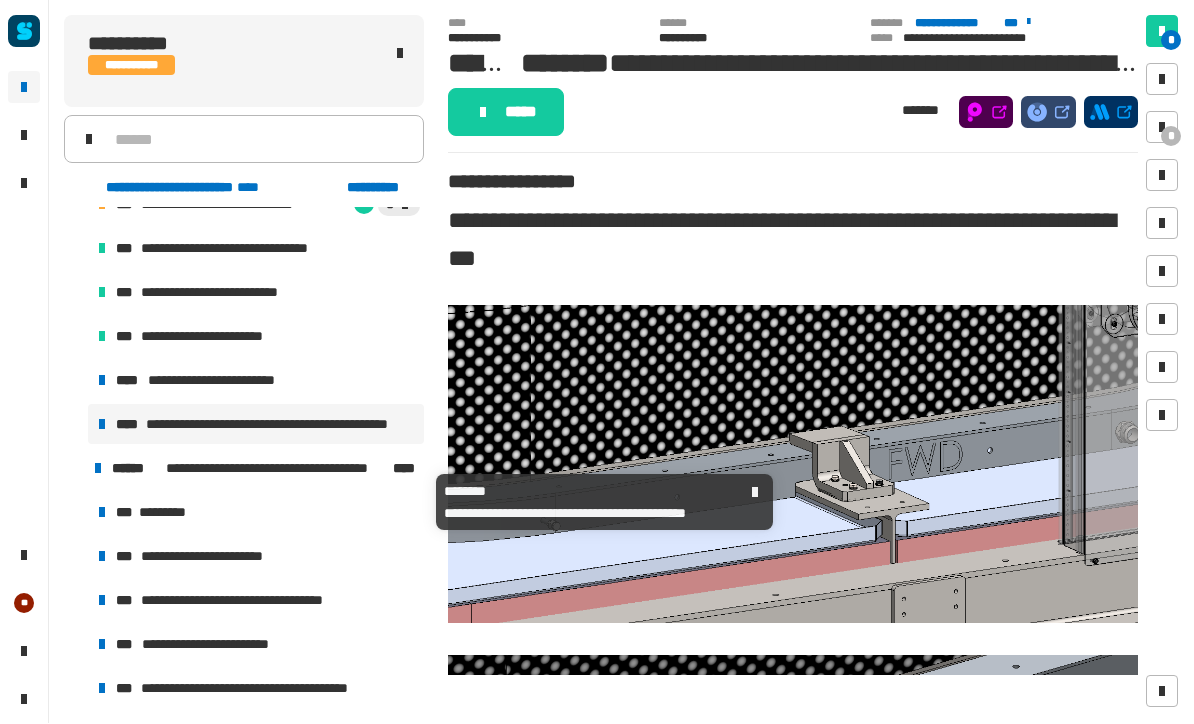 scroll, scrollTop: -1, scrollLeft: 0, axis: vertical 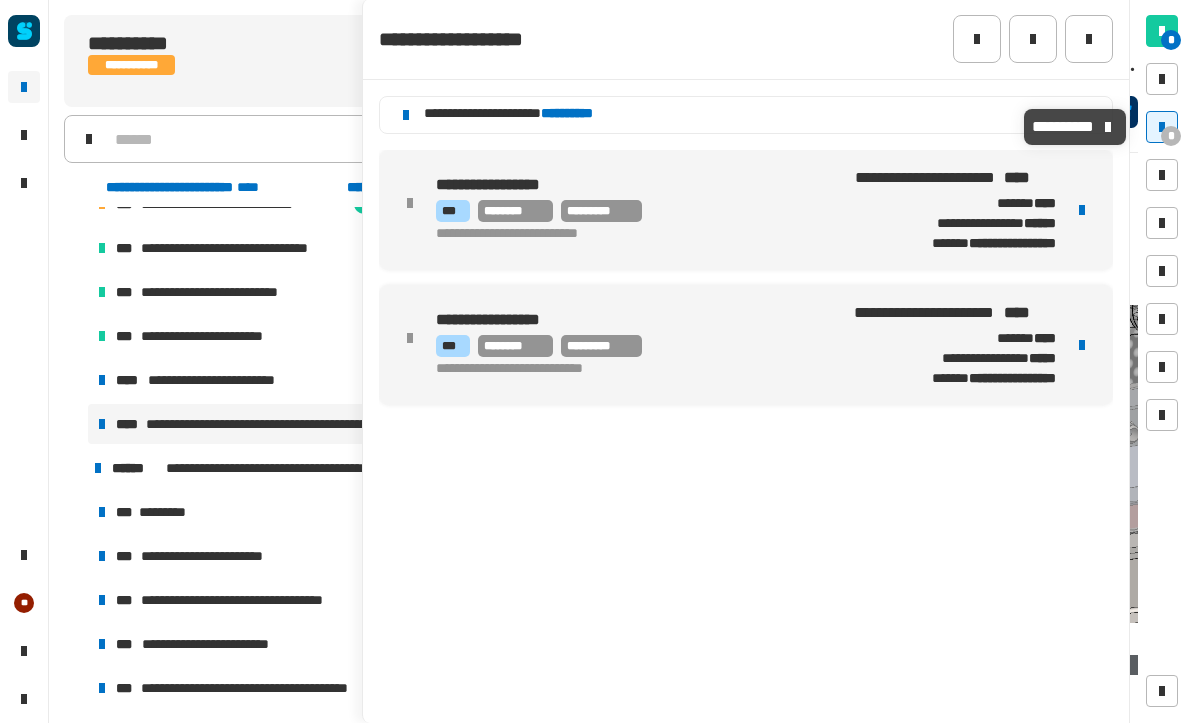 click on "**********" at bounding box center (746, 346) 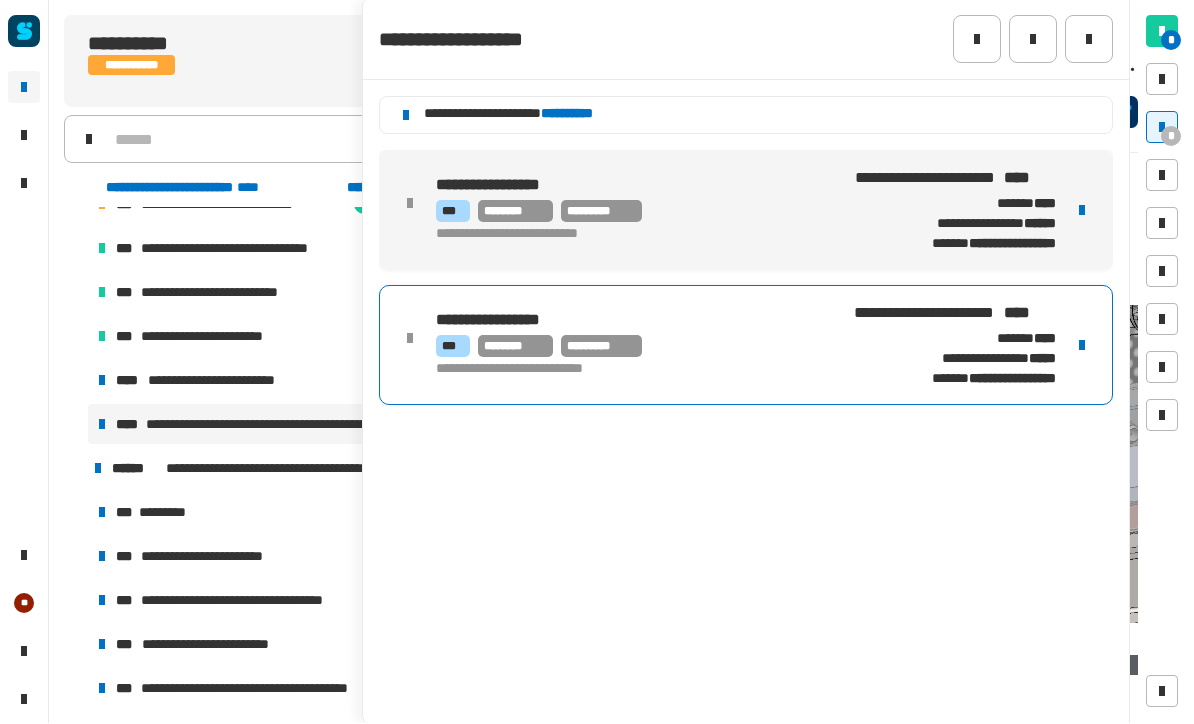 click on "**********" at bounding box center [746, 346] 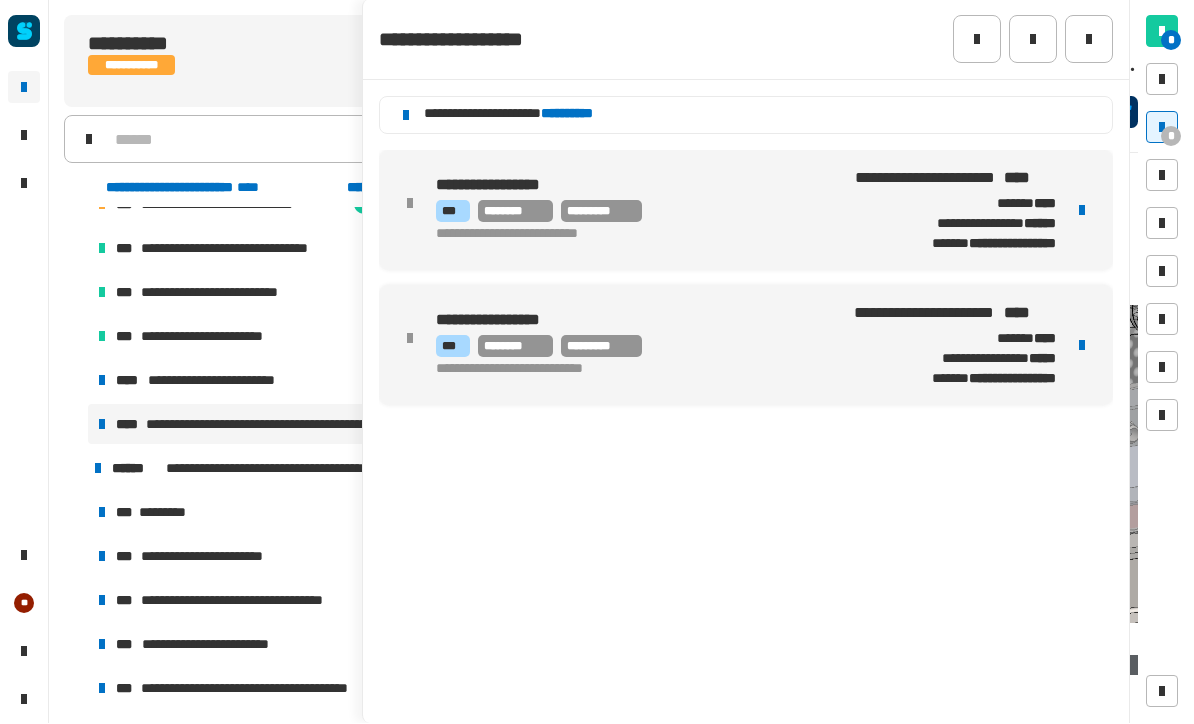 click at bounding box center (1082, 346) 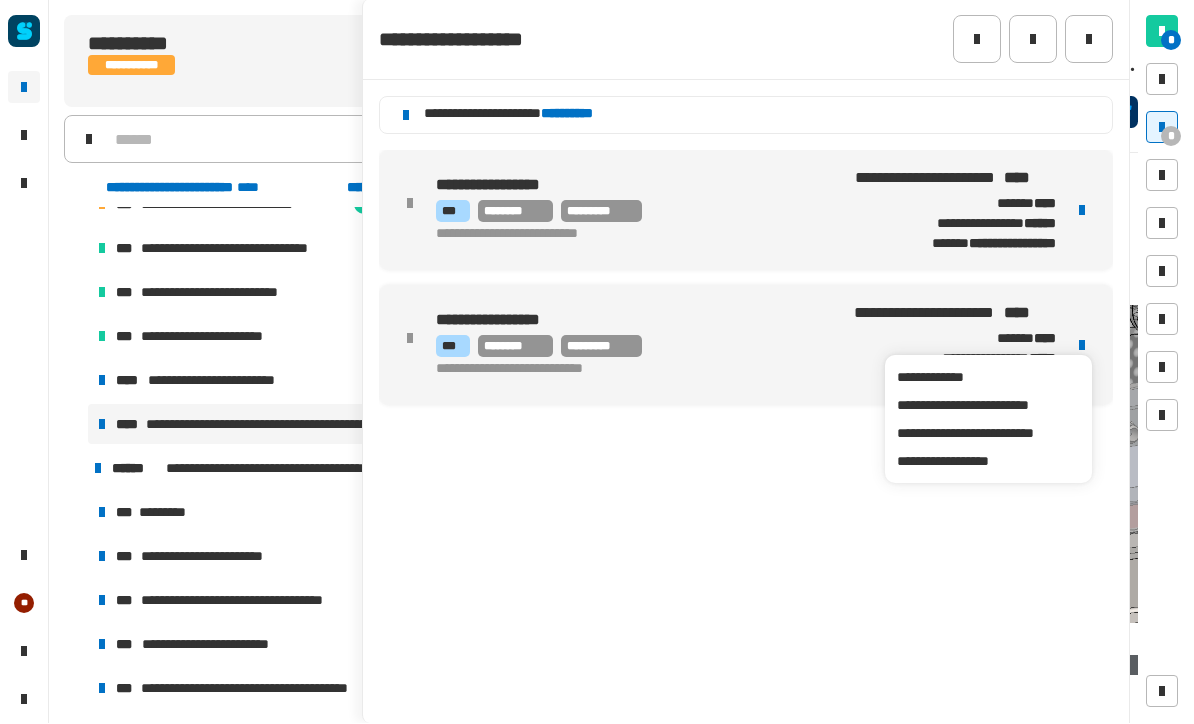 click on "**********" at bounding box center (988, 406) 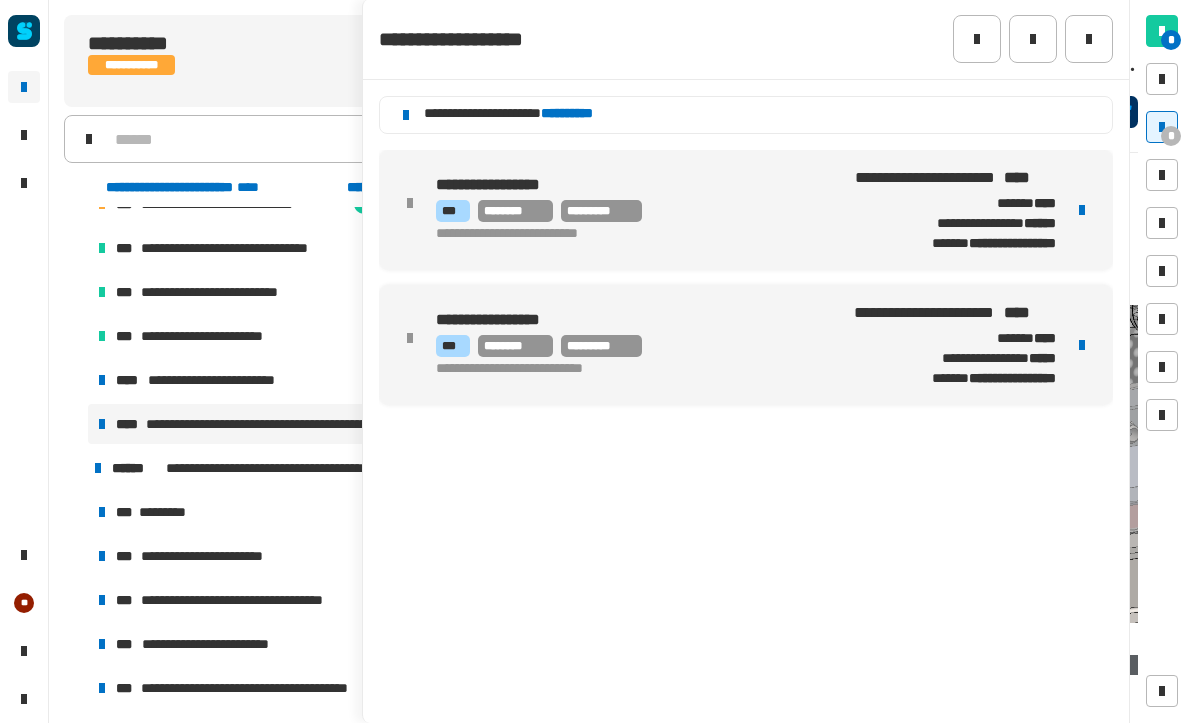 click on "**********" at bounding box center (746, 346) 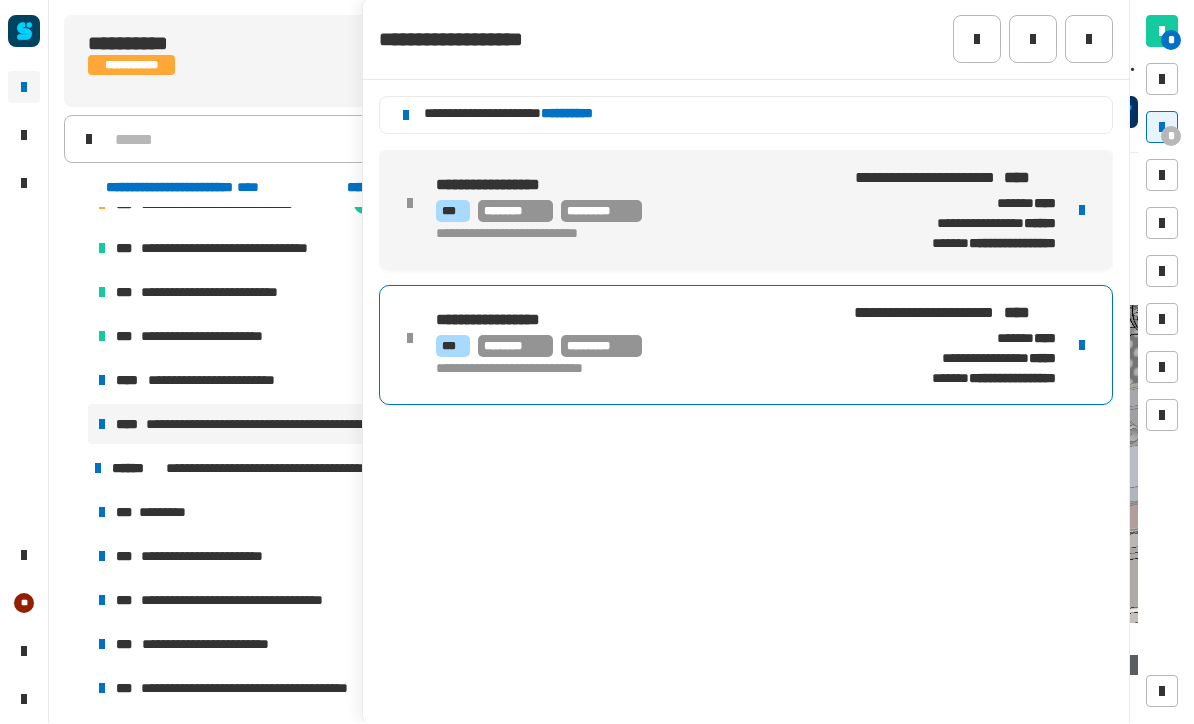click at bounding box center (1082, 346) 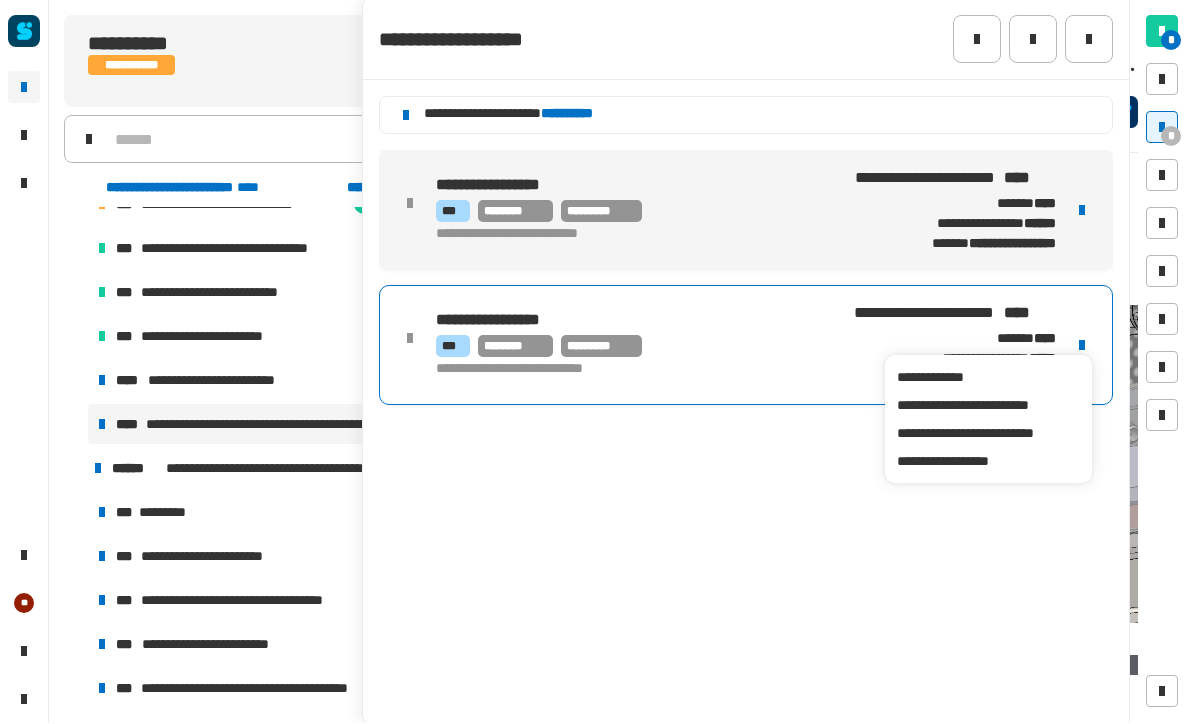 click on "**********" at bounding box center [988, 434] 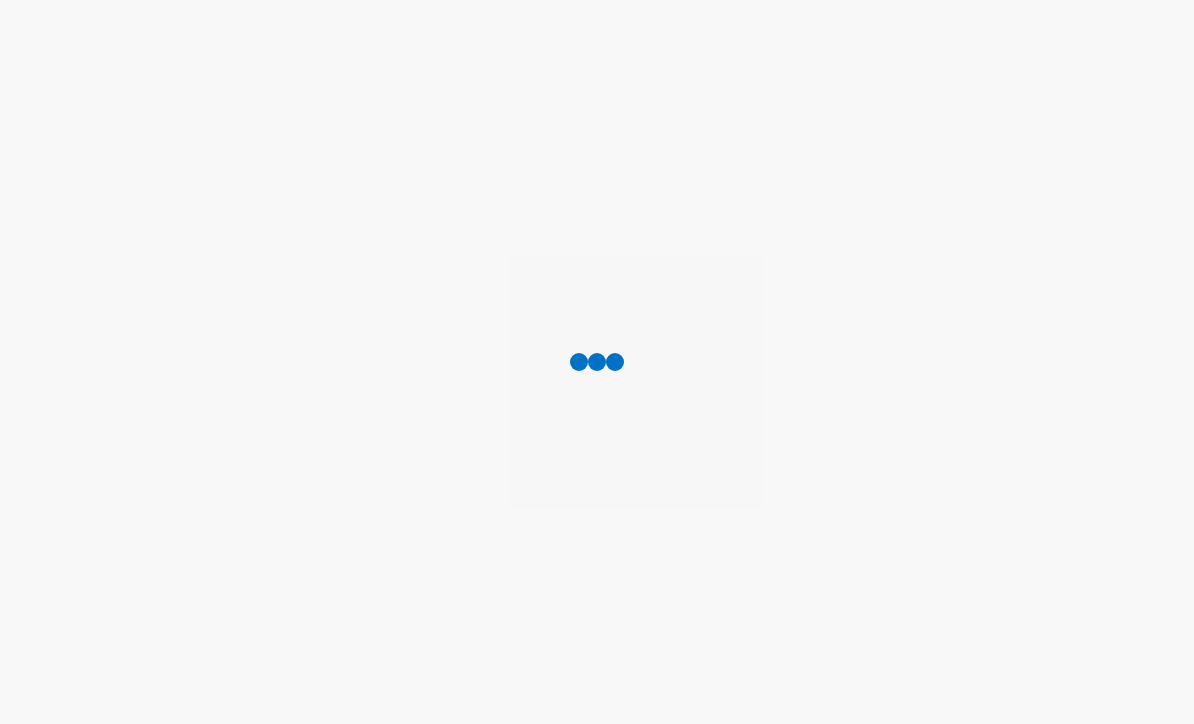 scroll, scrollTop: 0, scrollLeft: 0, axis: both 